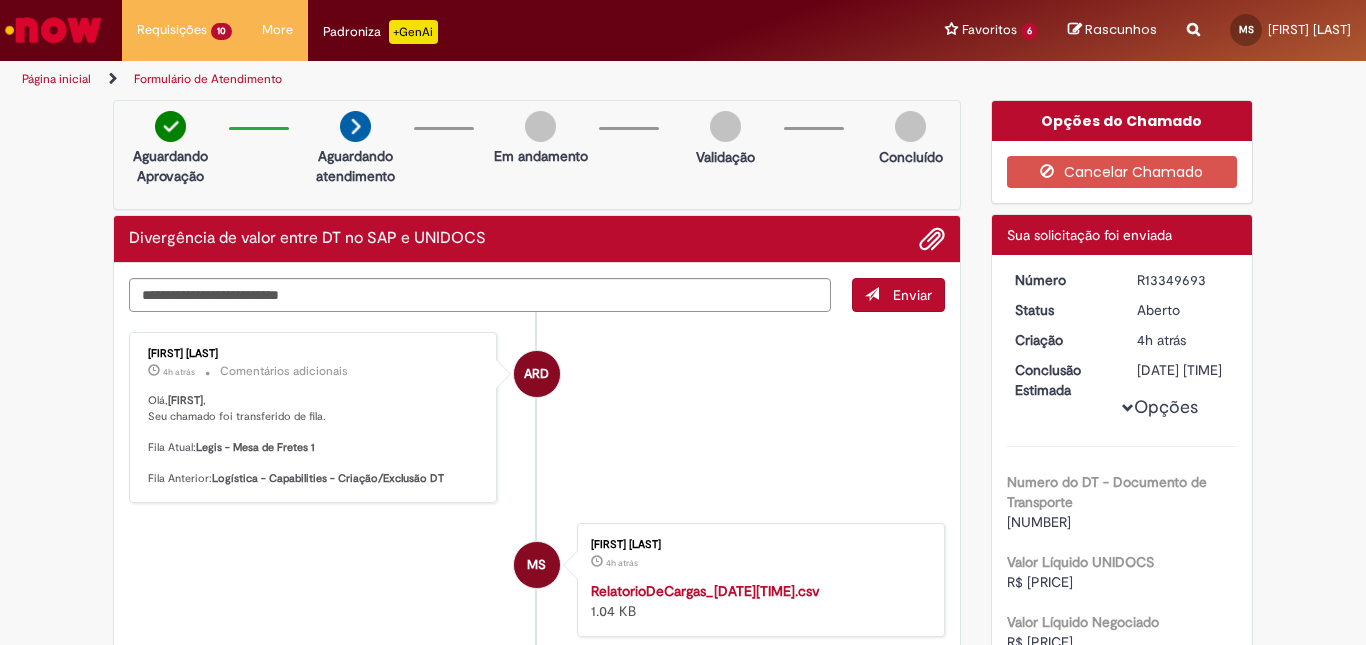 scroll, scrollTop: 0, scrollLeft: 0, axis: both 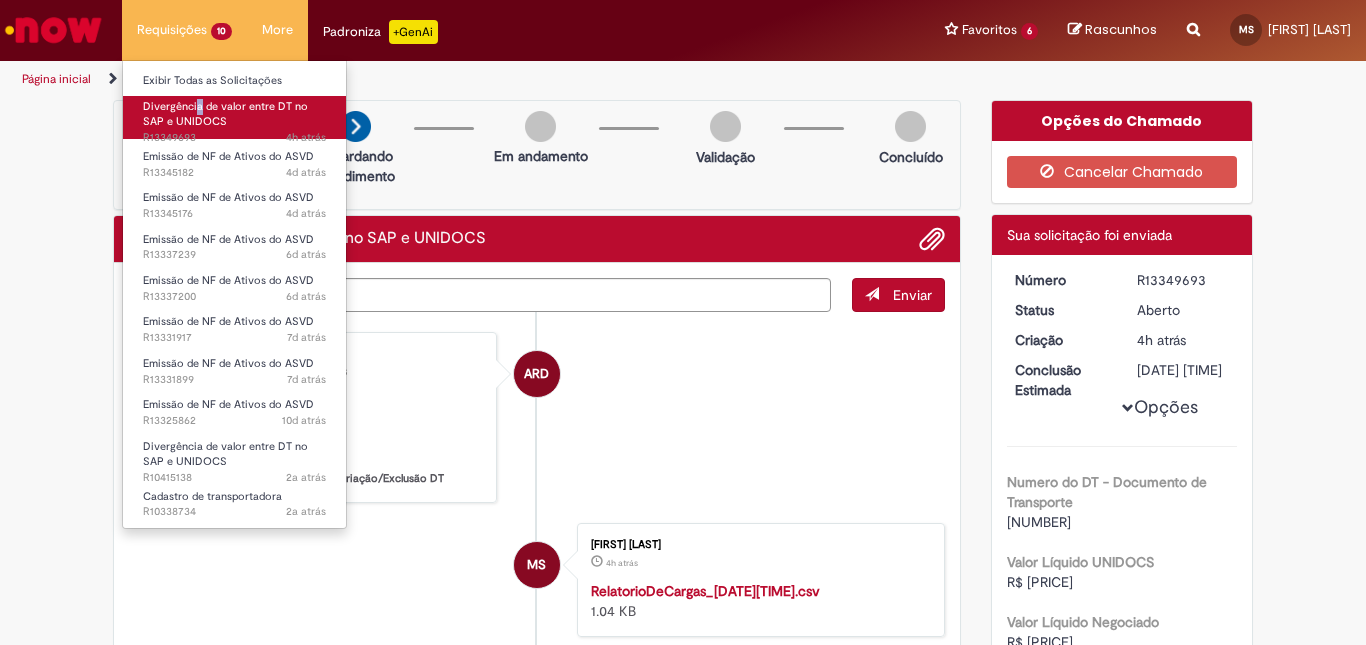 drag, startPoint x: 200, startPoint y: 92, endPoint x: 197, endPoint y: 103, distance: 11.401754 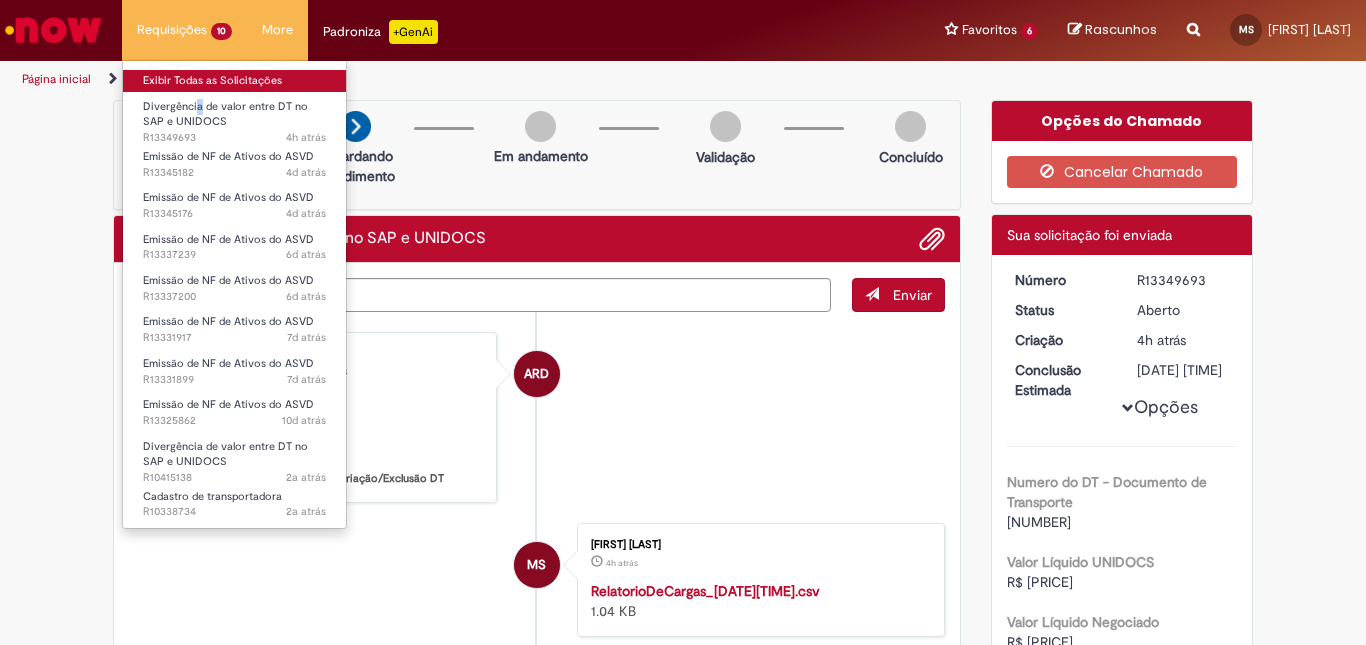 click on "Exibir Todas as Solicitações" at bounding box center [234, 81] 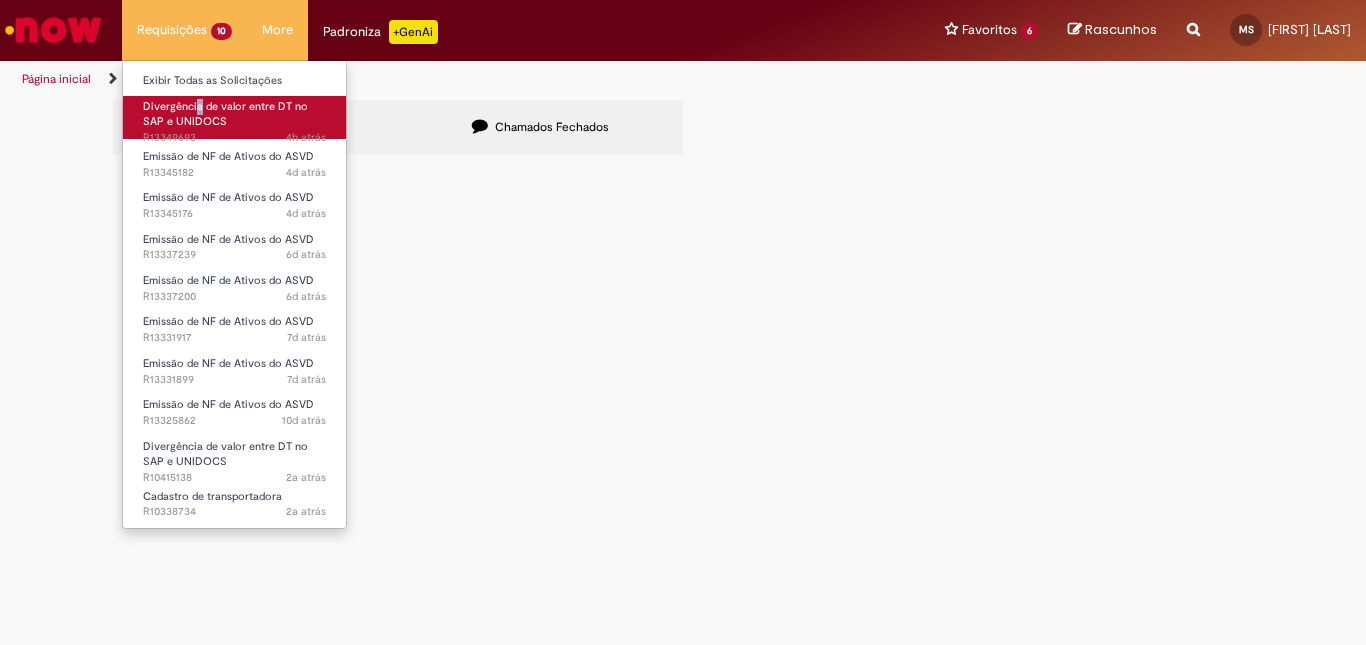 click on "Divergência de valor entre DT no SAP e UNIDOCS" at bounding box center [225, 114] 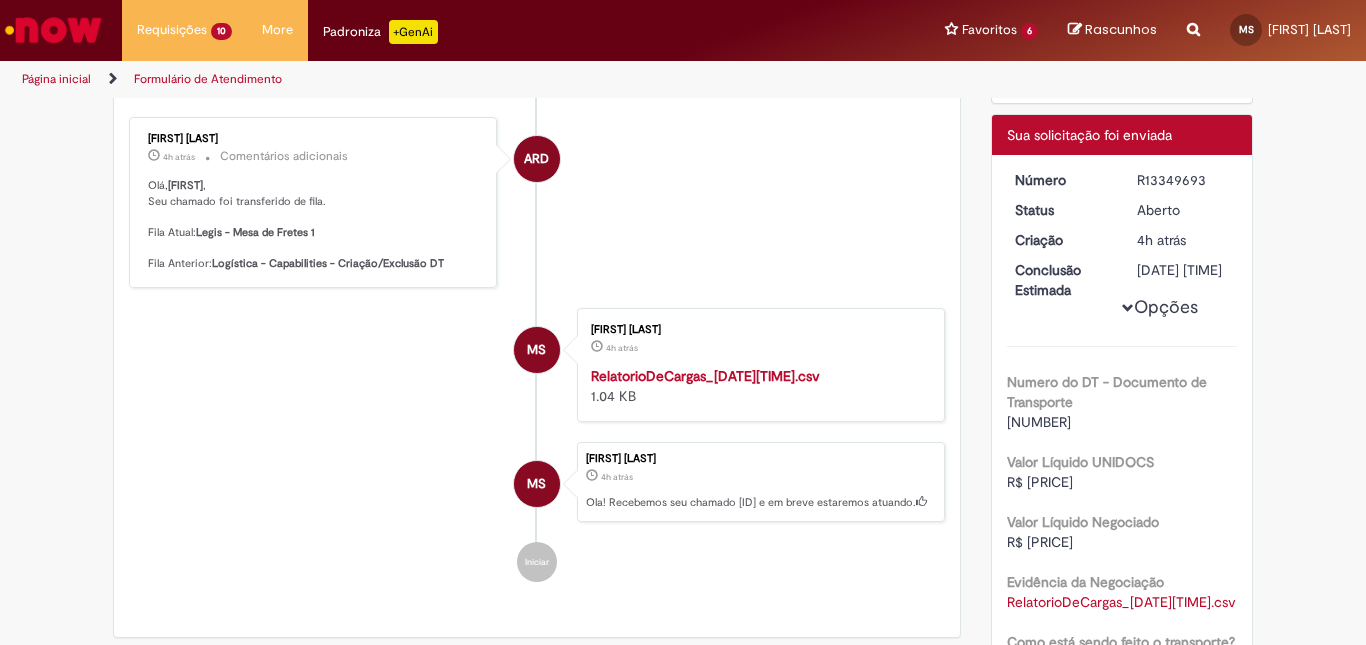 scroll, scrollTop: 0, scrollLeft: 0, axis: both 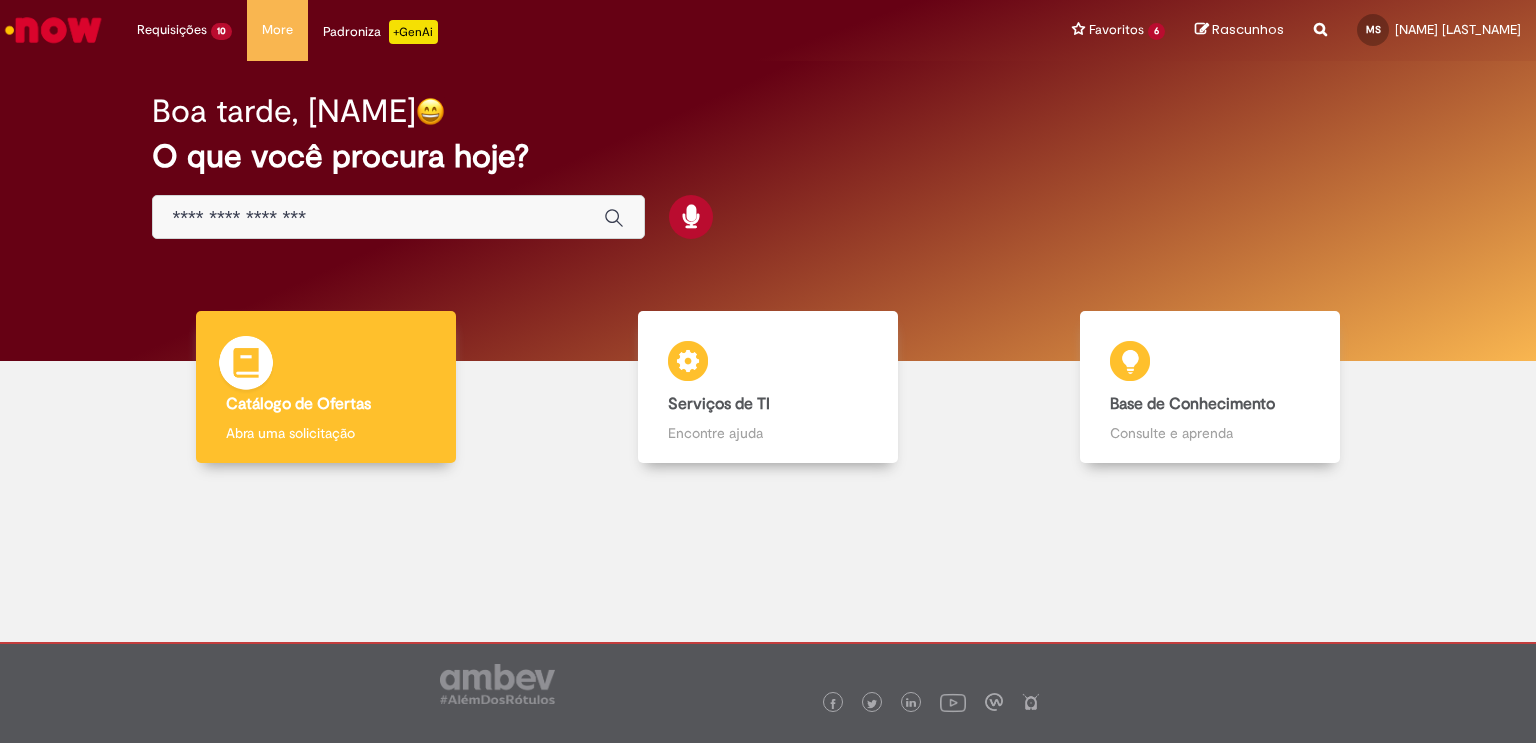 click on "Catálogo de Ofertas" at bounding box center (298, 404) 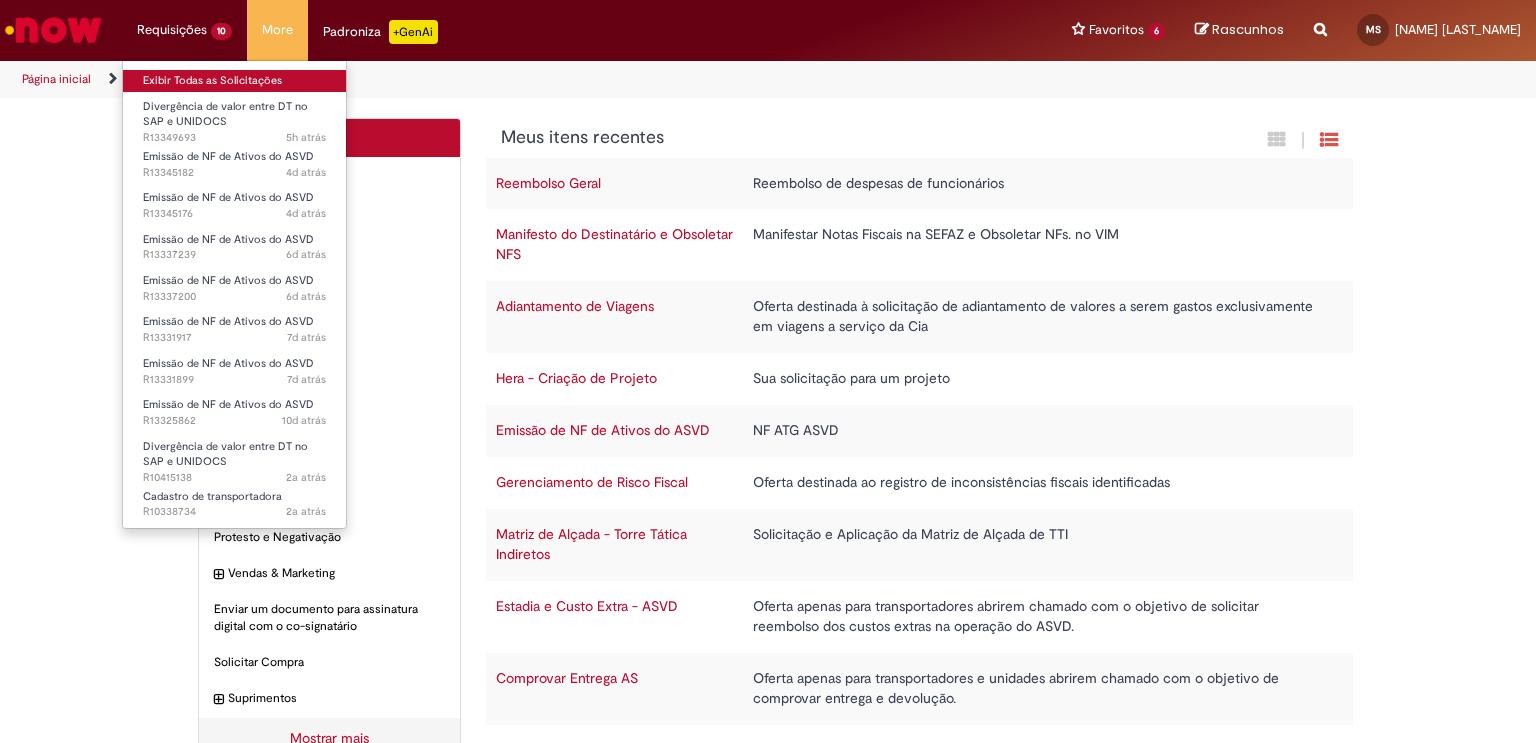 click on "Exibir Todas as Solicitações" at bounding box center (234, 81) 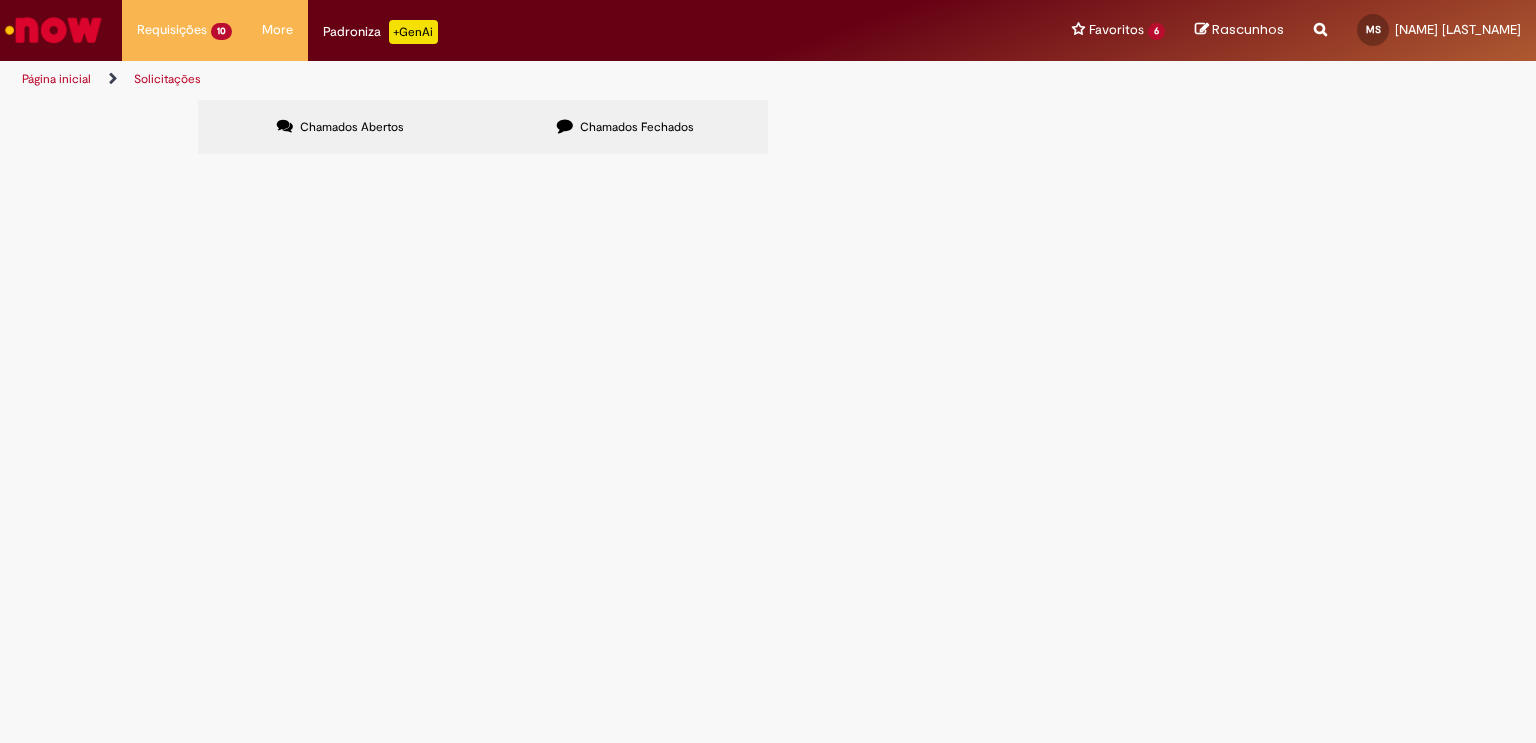 click at bounding box center (0, 0) 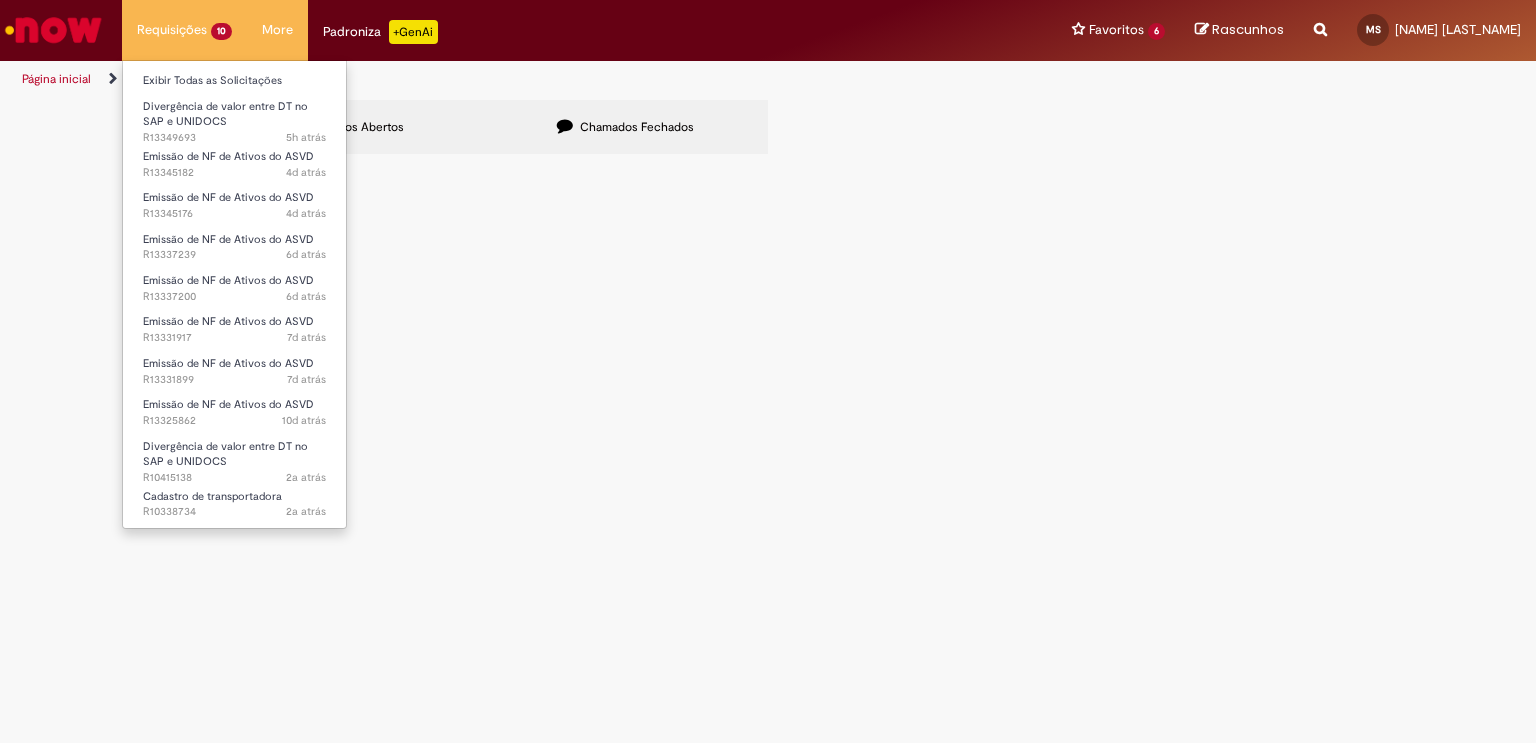 click on "Divergência de valor entre DT no SAP e UNIDOCS
5h atrás 5 horas atrás  R13349693" at bounding box center [234, 115] 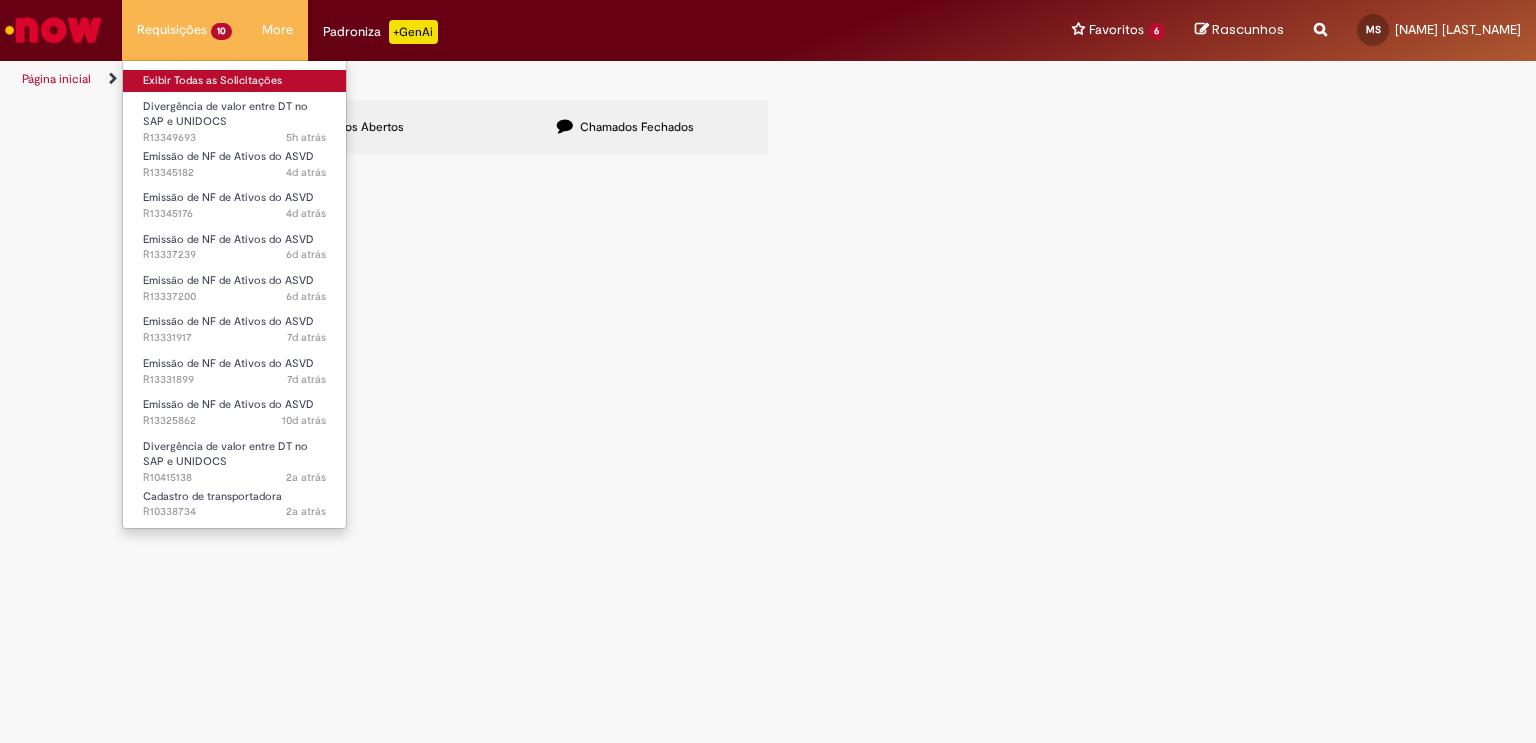 click on "Exibir Todas as Solicitações" at bounding box center [234, 81] 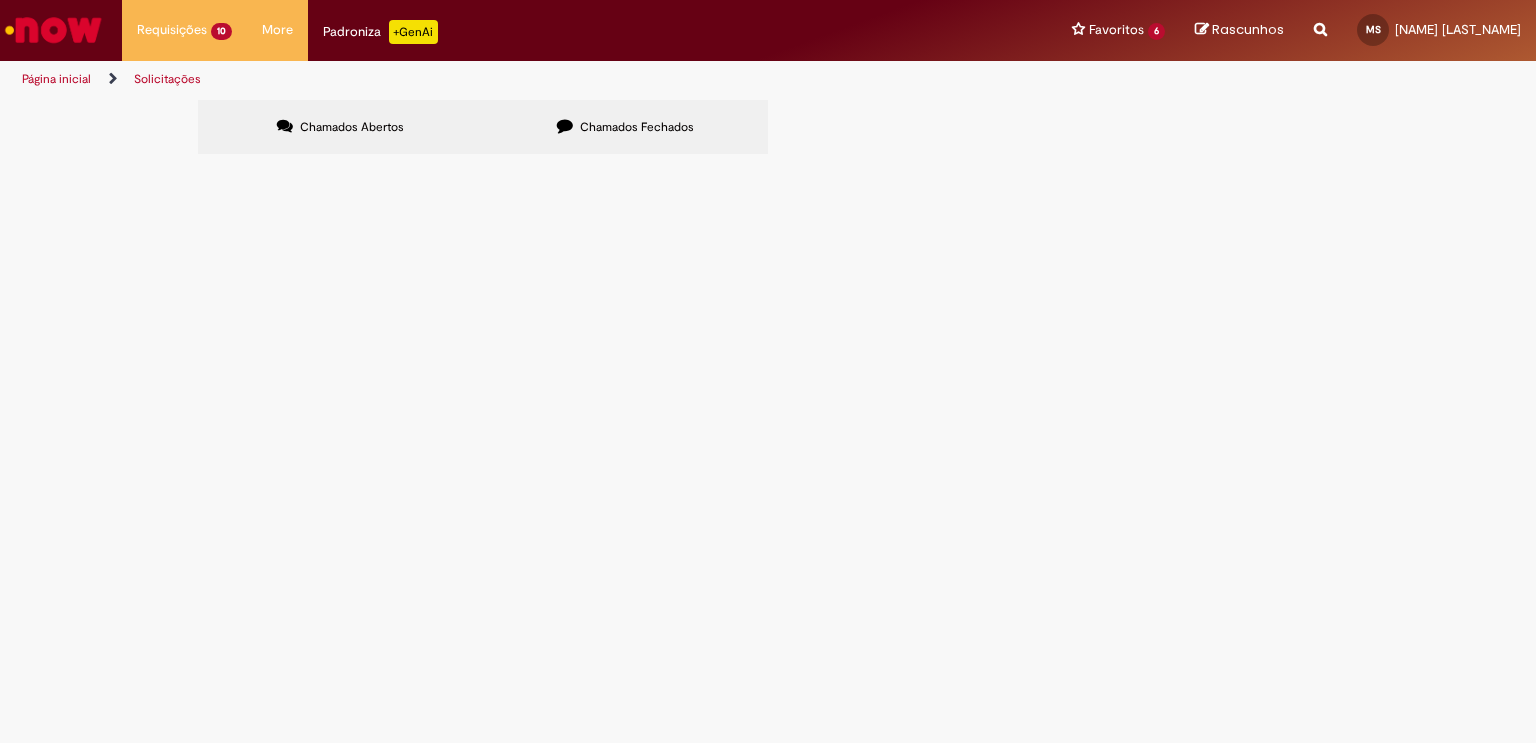click on "Página inicial" at bounding box center (56, 79) 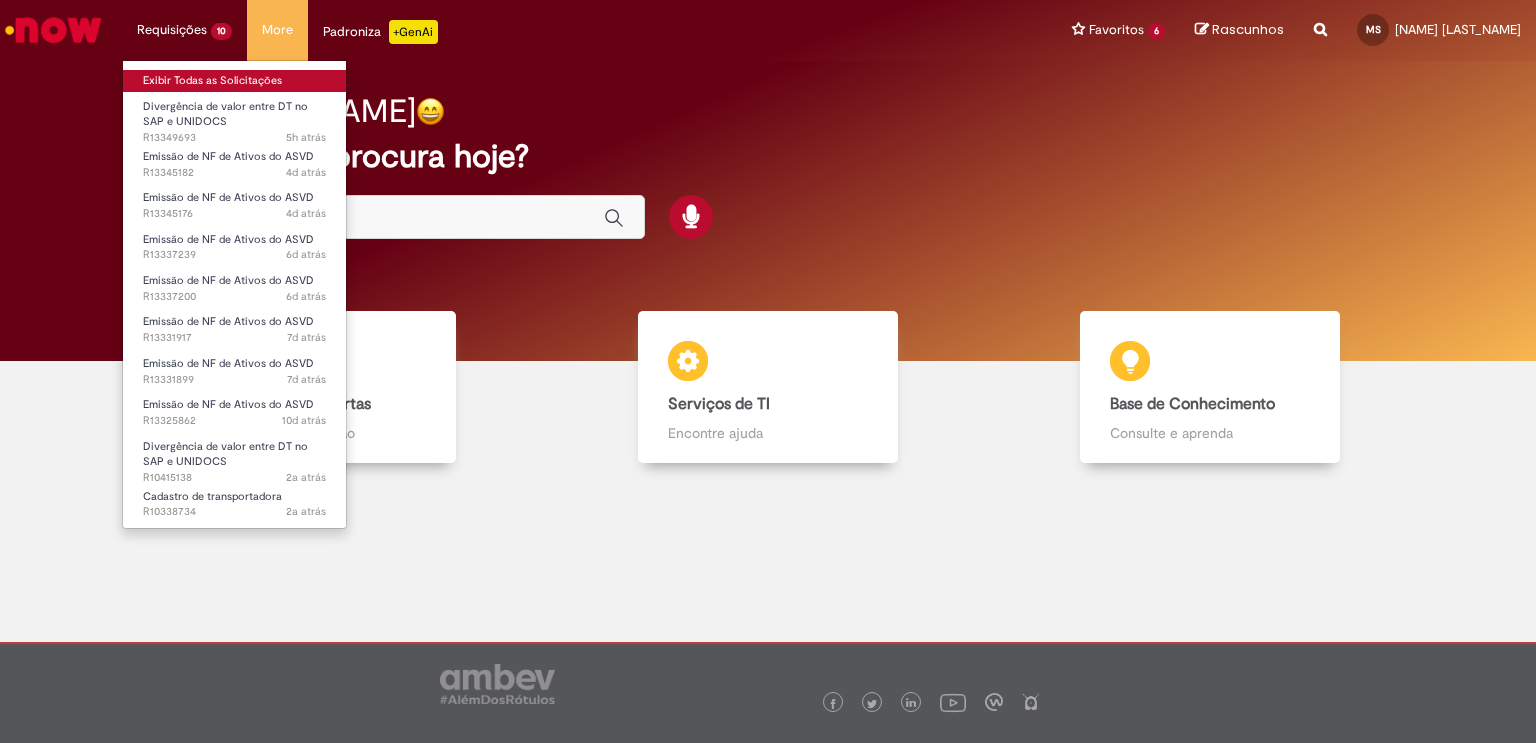 click on "Exibir Todas as Solicitações" at bounding box center (234, 81) 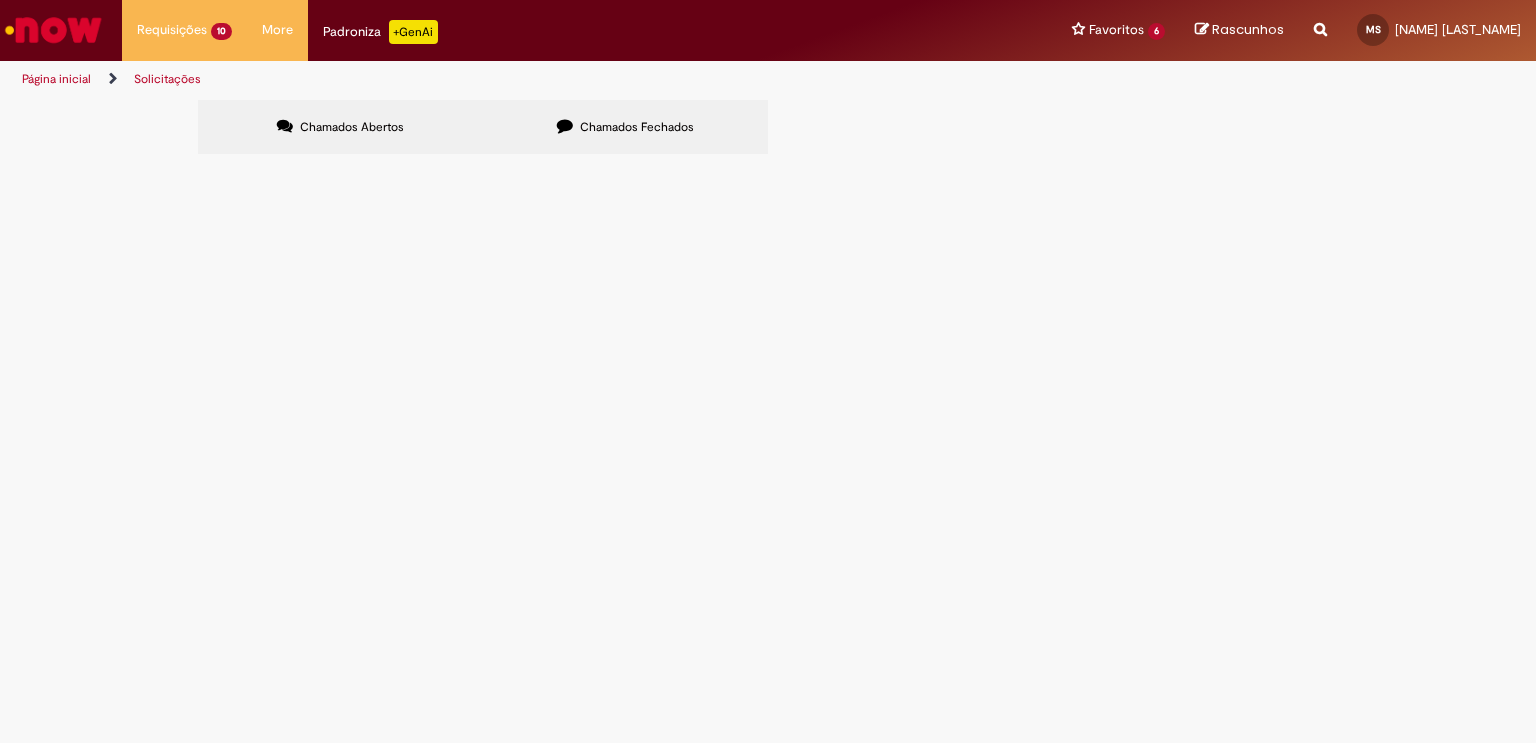 click on "Chamados Fechados" at bounding box center [637, 127] 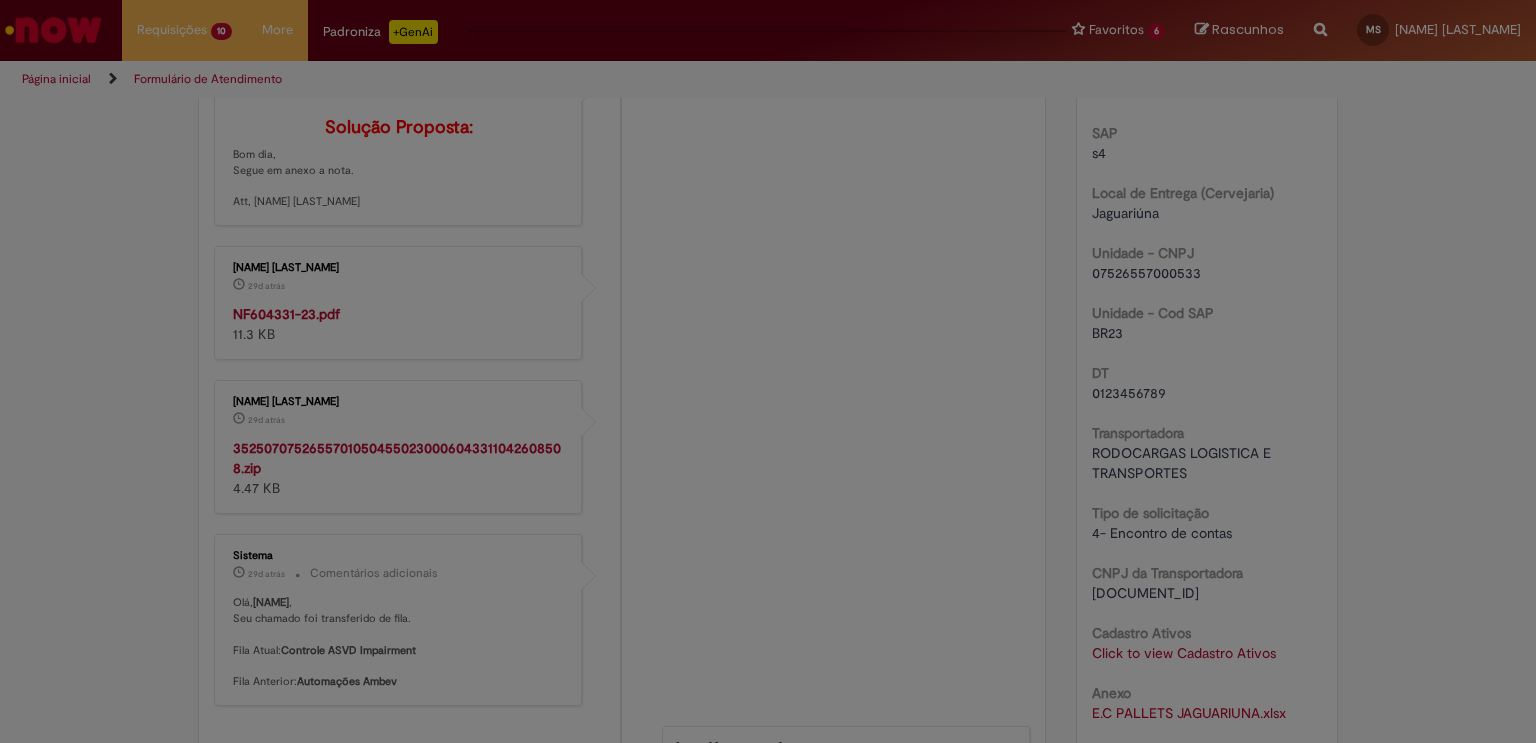 scroll, scrollTop: 0, scrollLeft: 0, axis: both 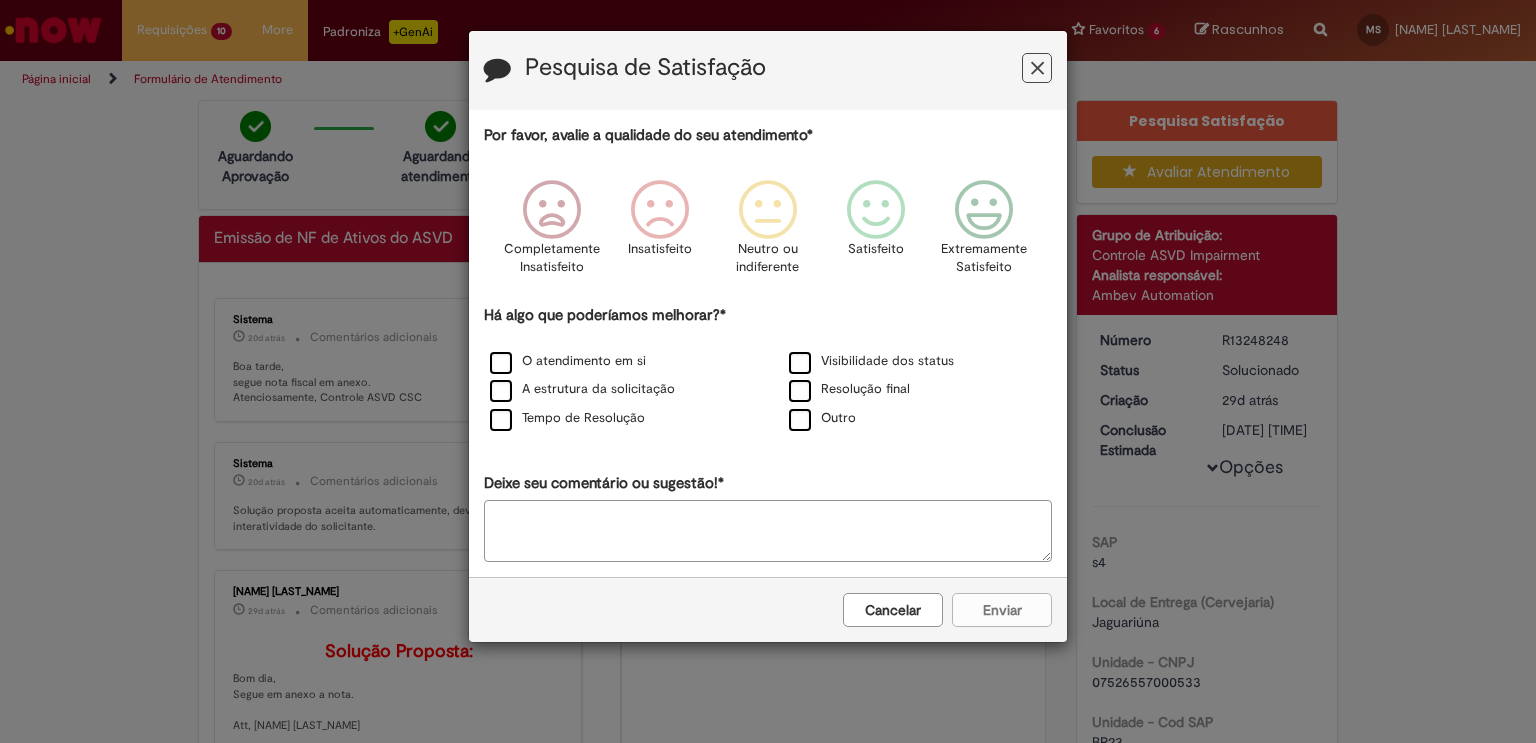 click at bounding box center [1037, 68] 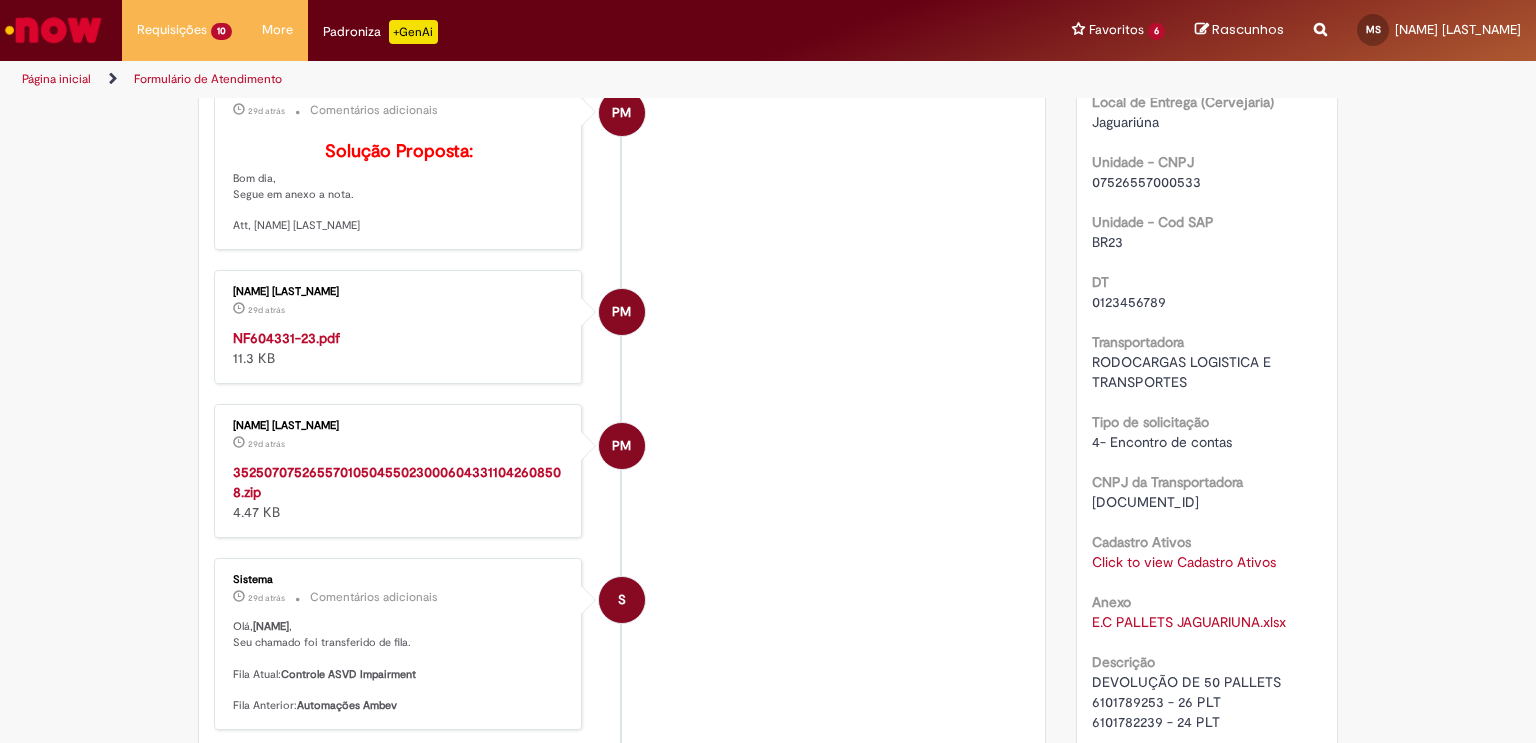 scroll, scrollTop: 700, scrollLeft: 0, axis: vertical 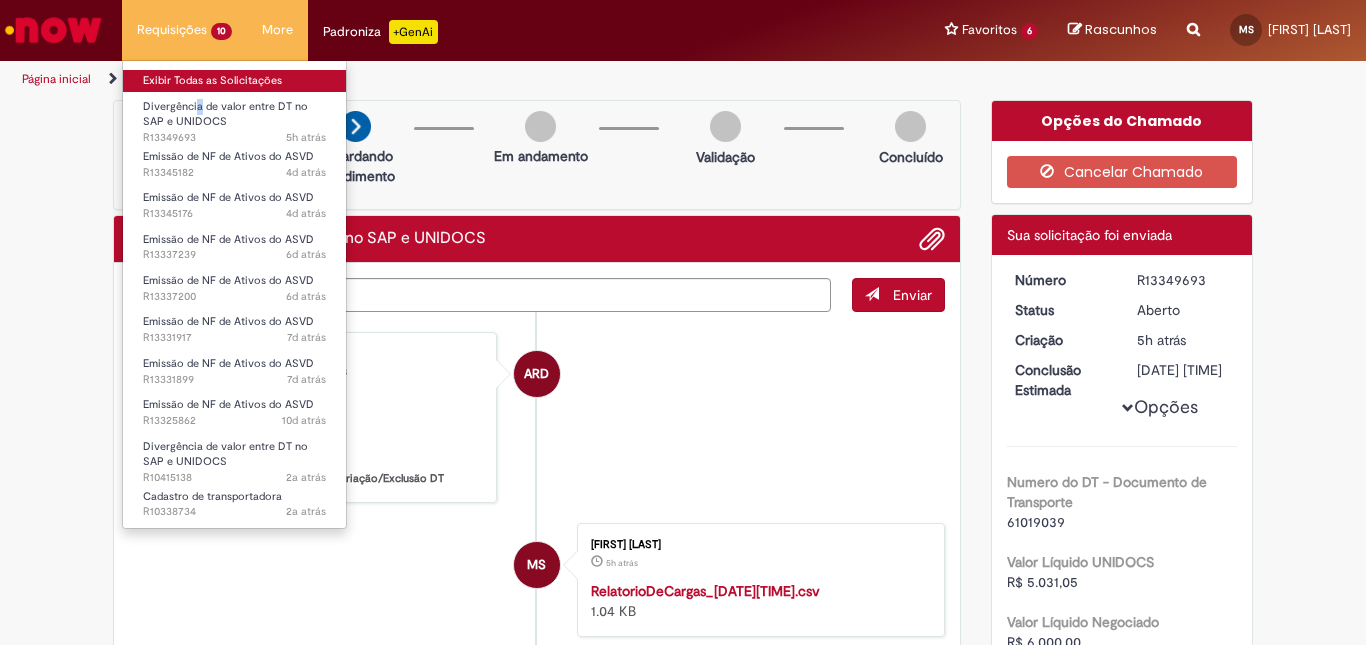 click on "Exibir Todas as Solicitações" at bounding box center [234, 81] 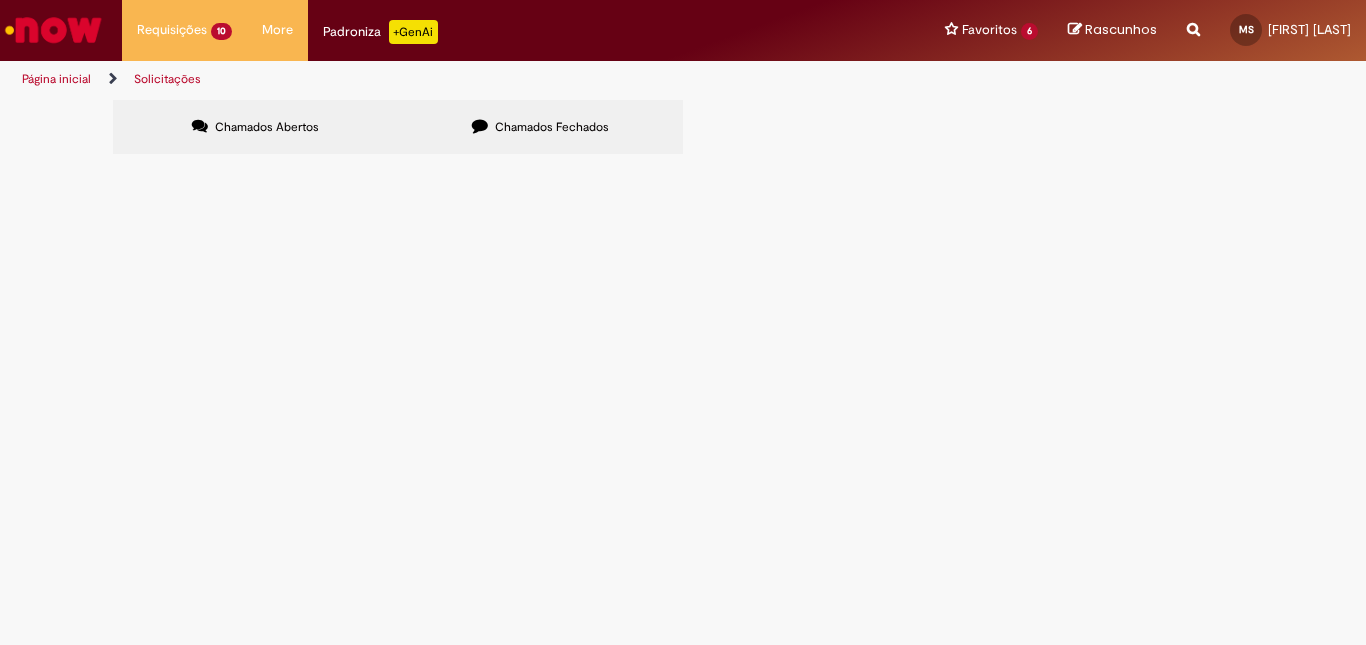click on "Chamados Fechados" at bounding box center [540, 127] 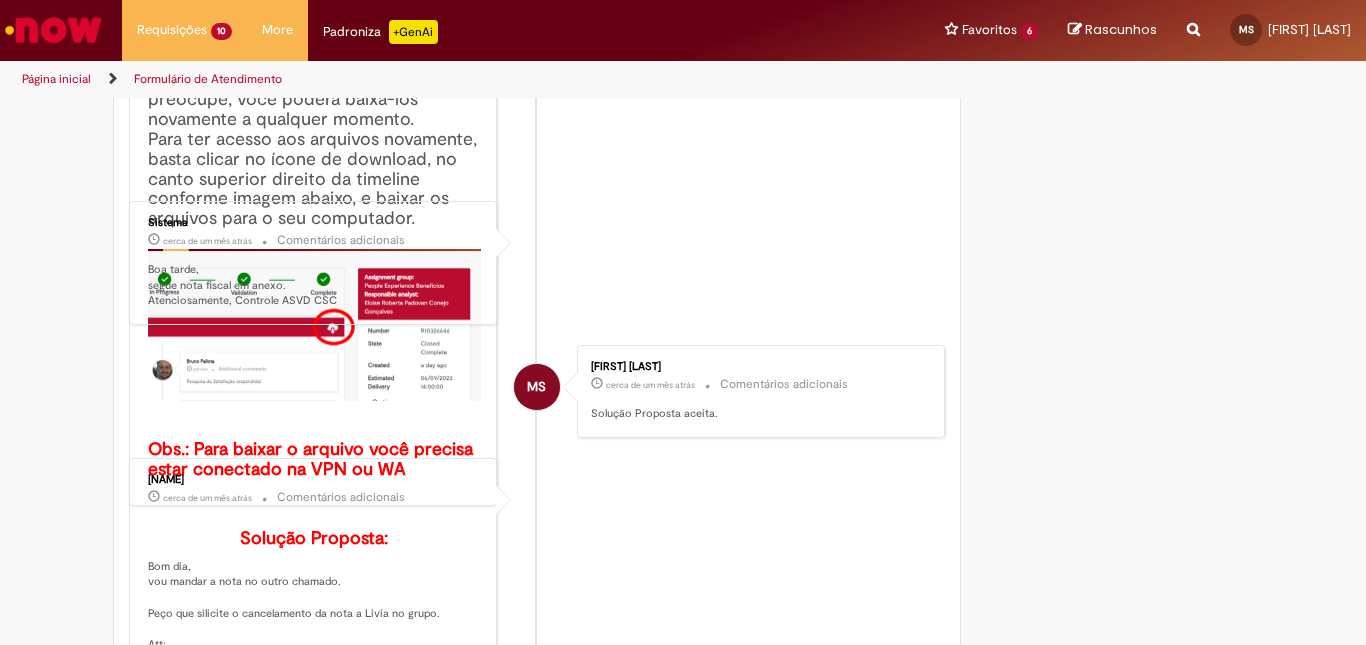 click at bounding box center (683, 322) 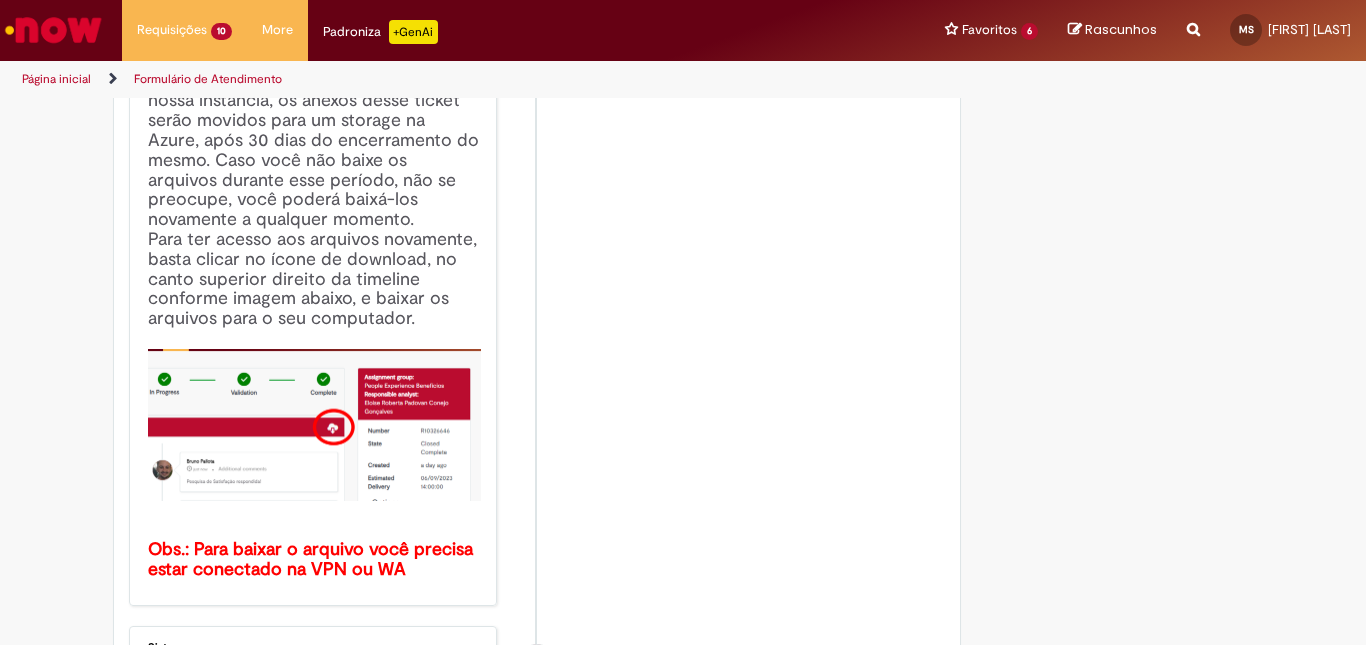scroll, scrollTop: 0, scrollLeft: 0, axis: both 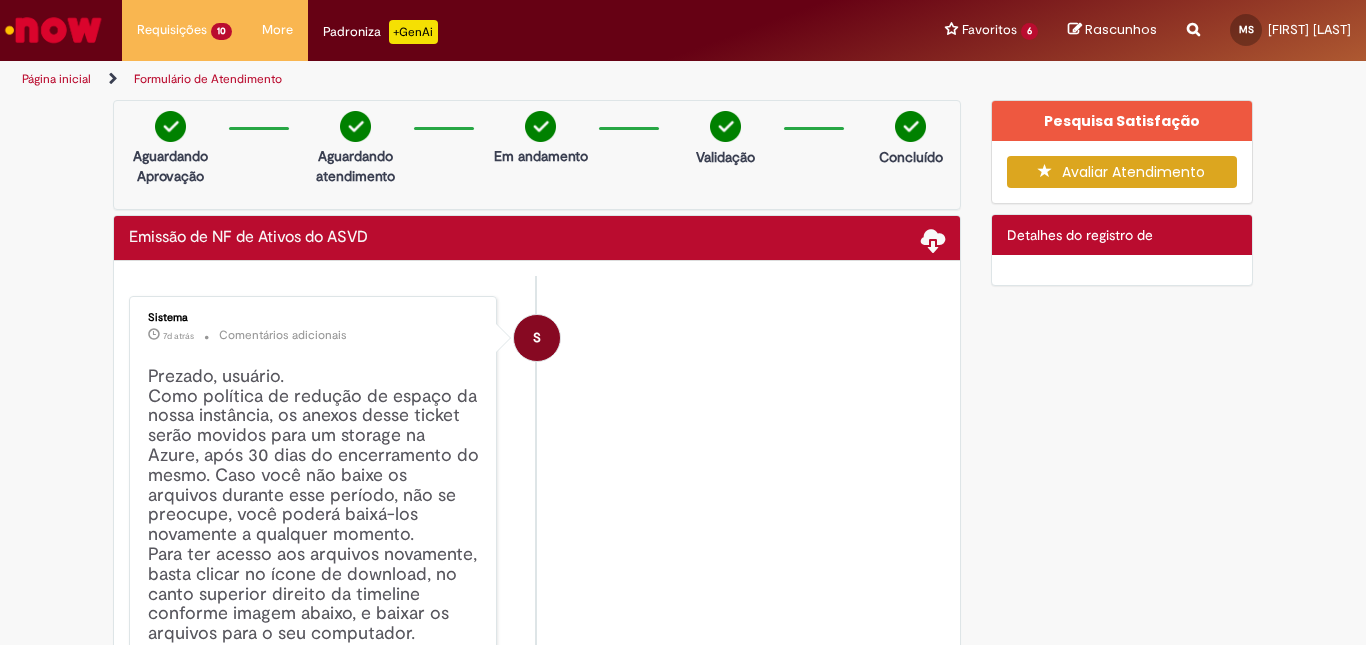 click on "Detalhes do registro de" at bounding box center [1080, 235] 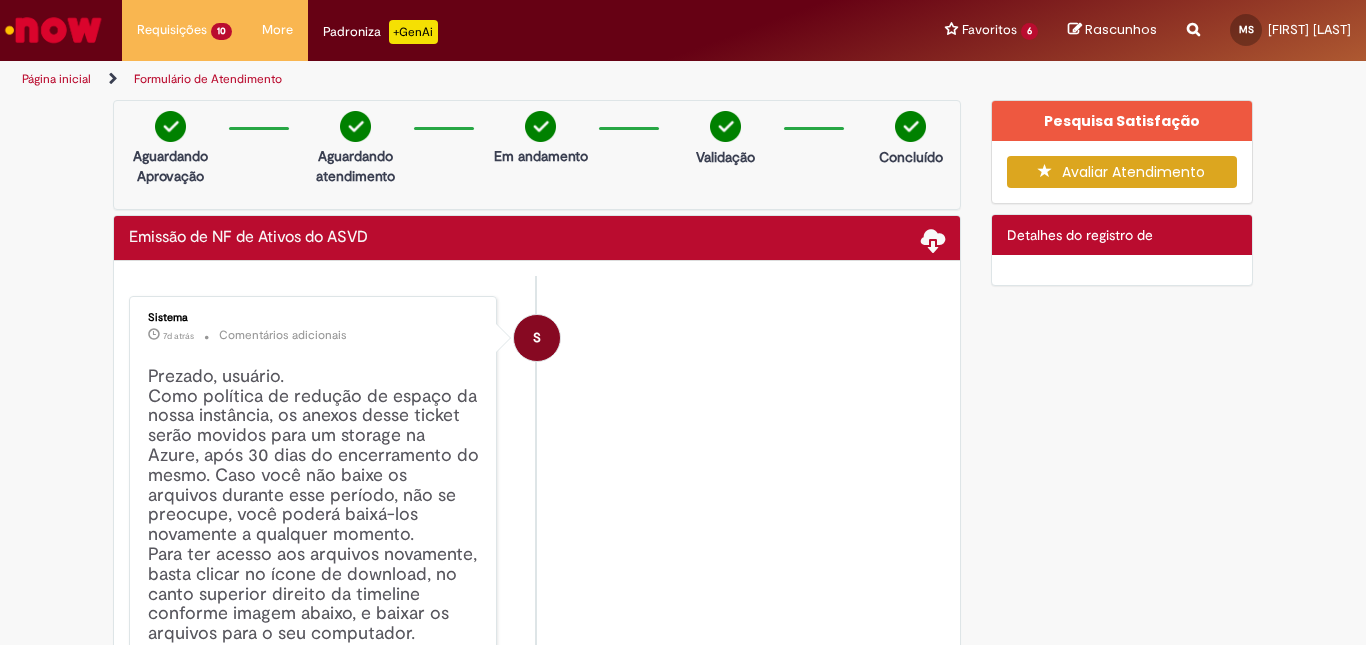 click on "Detalhes do registro de" at bounding box center [1080, 235] 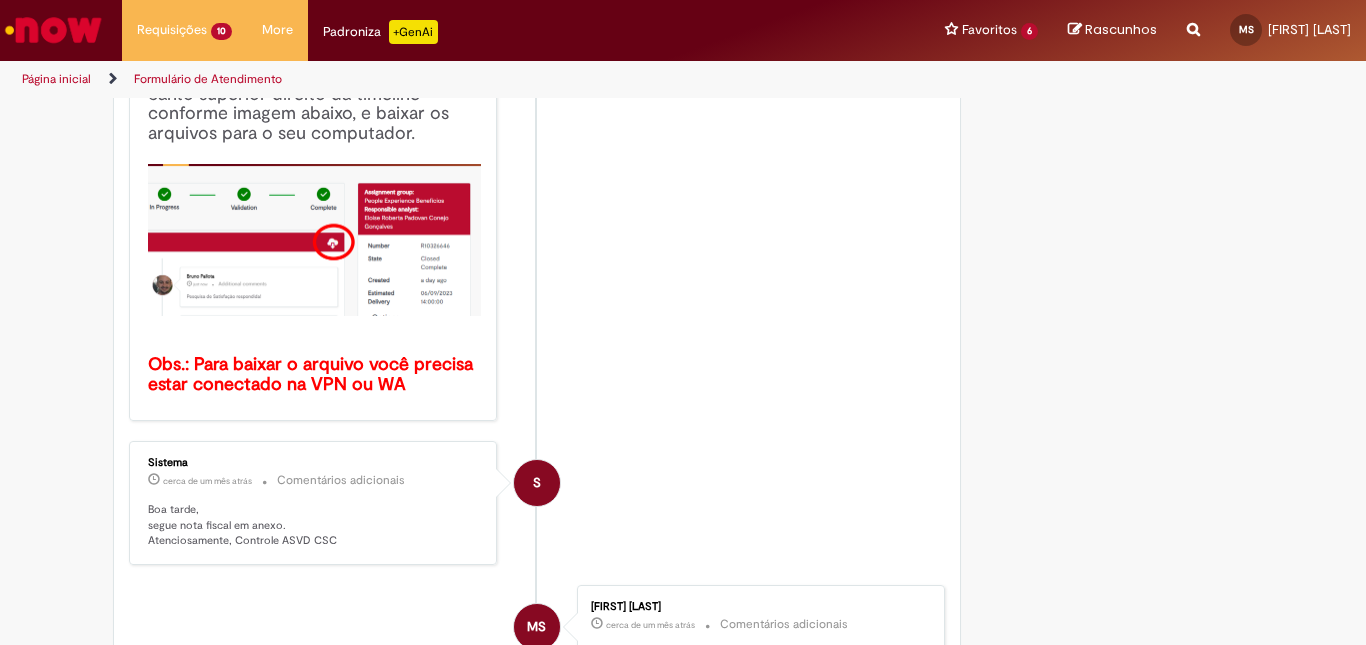 scroll, scrollTop: 600, scrollLeft: 0, axis: vertical 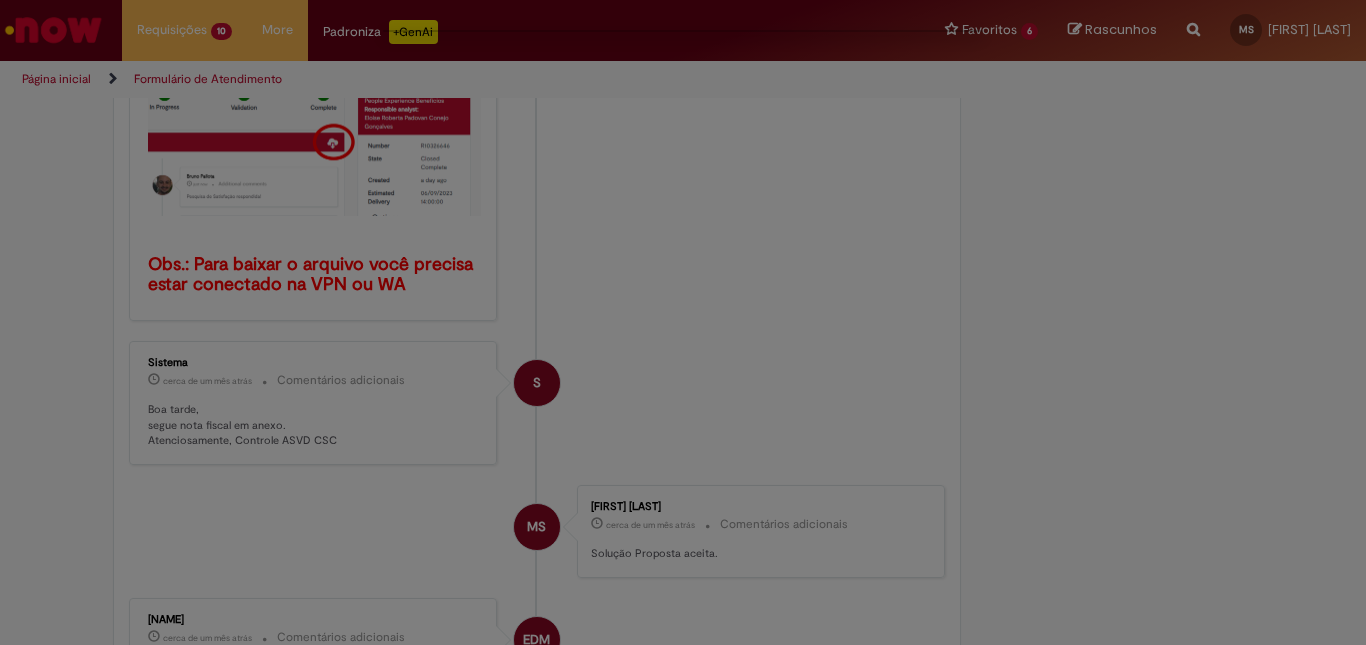 click at bounding box center (683, 322) 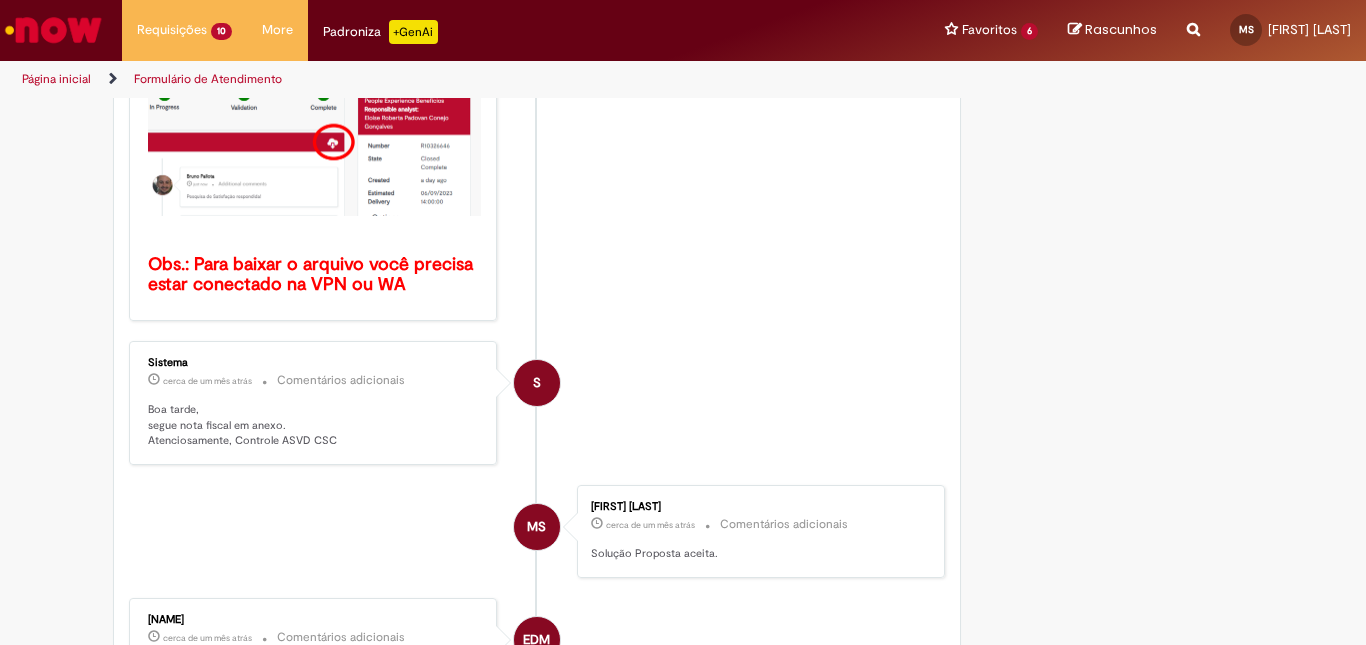 scroll, scrollTop: 800, scrollLeft: 0, axis: vertical 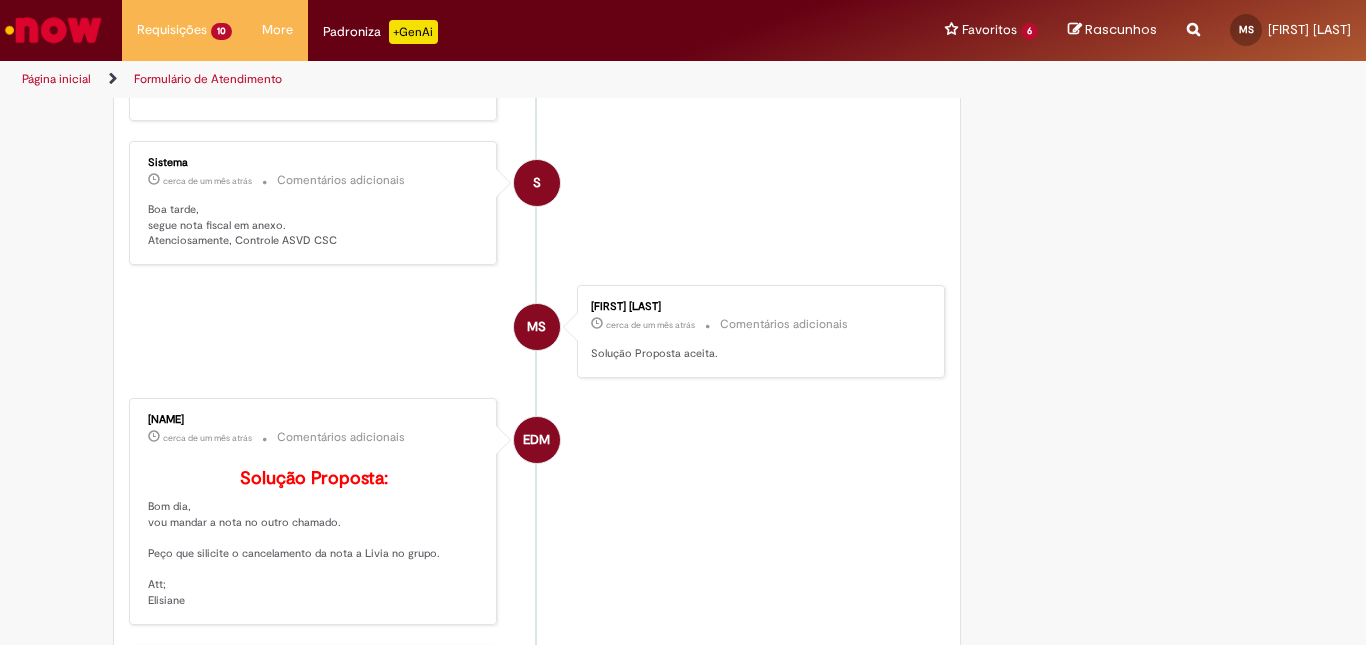 click on "Boa tarde,
segue nota fiscal em anexo.
Atenciosamente, Controle ASVD CSC" at bounding box center [314, 225] 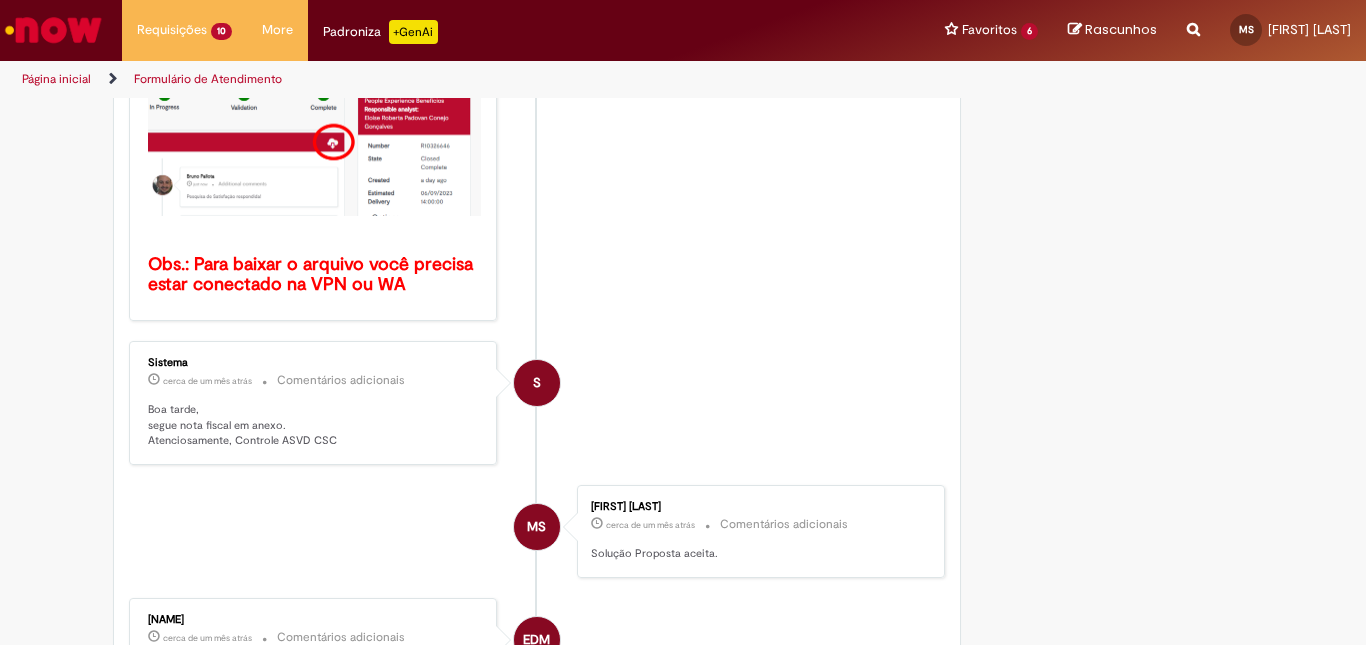 scroll, scrollTop: 0, scrollLeft: 0, axis: both 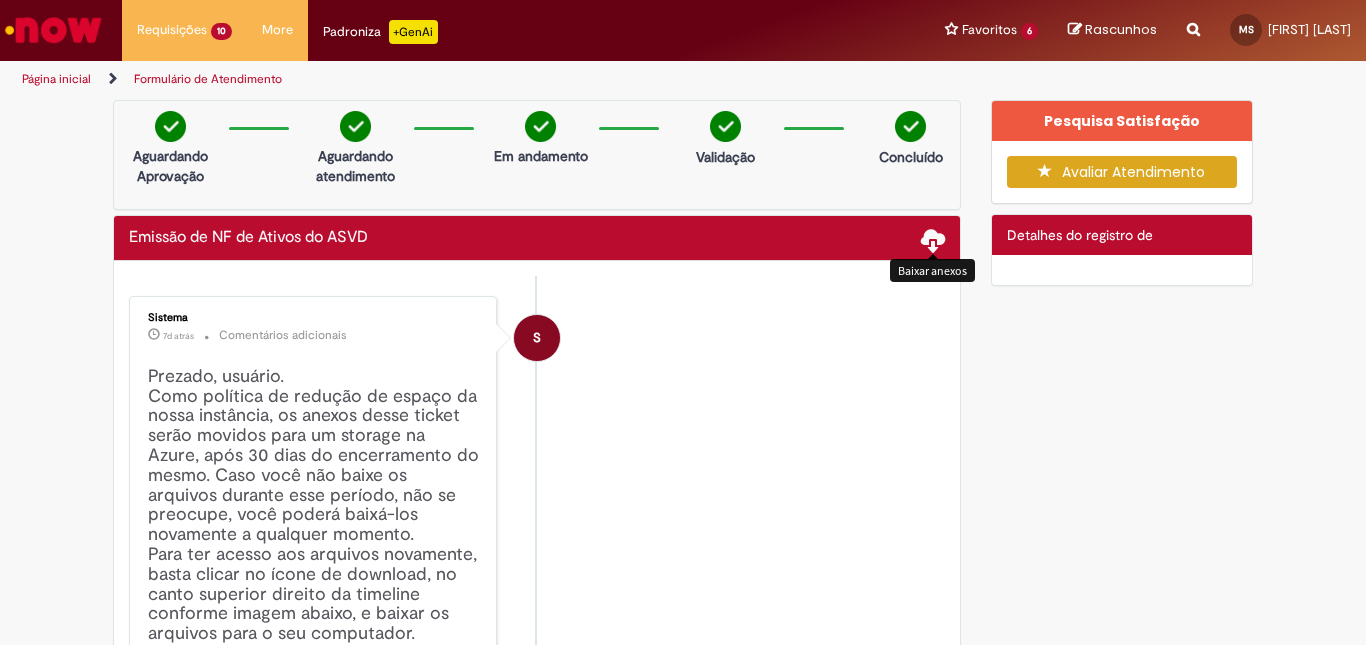 click on "Formulário de Atendimento
Verificar Código de Barras
Aguardando Aprovação
Aguardando atendimento
Em andamento
Validação
Concluído
Emissão de NF de Ativos do ASVD
Baixar anexos
Enviar
S
Sistema
[TIME_AGO] [TIME_AGO]     Comentários adicionais
Prezado, usuário. Para ter acesso aos arquivos novamente, basta clicar no ícone de download, no canto superior direito da timeline conforme imagem abaixo, e baixar os arquivos para o seu computador." at bounding box center (537, 1672) 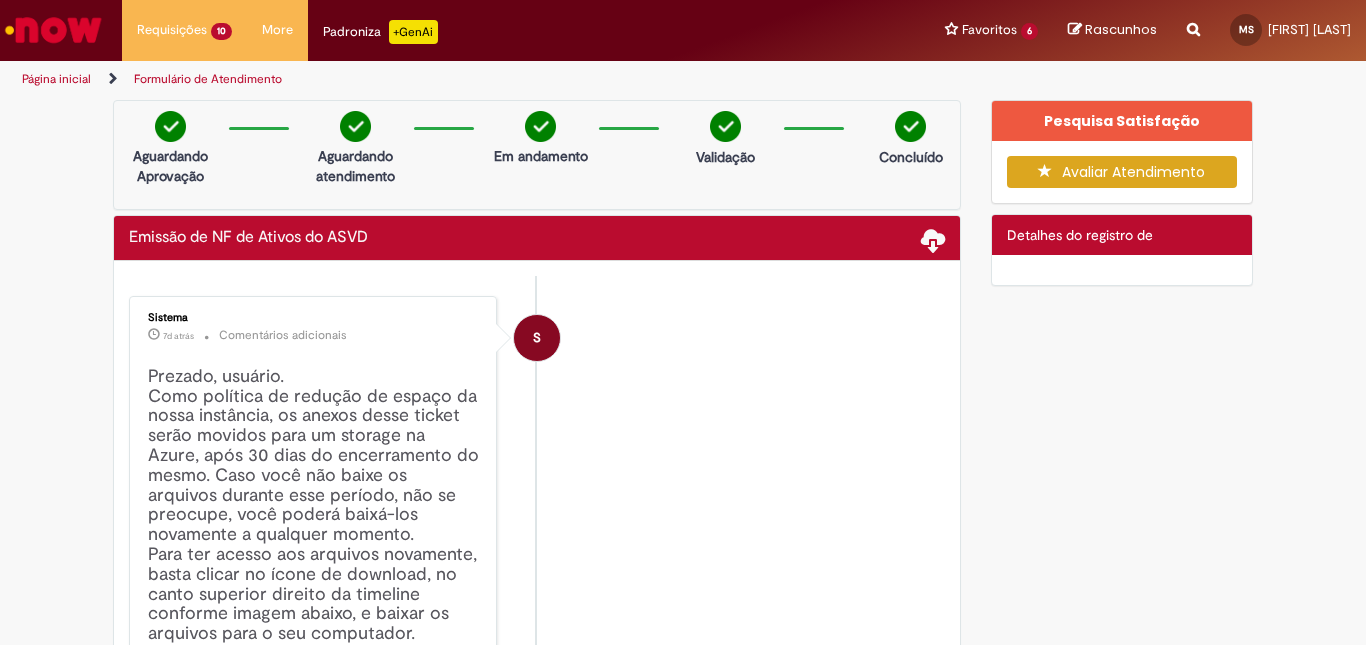 click at bounding box center (683, 322) 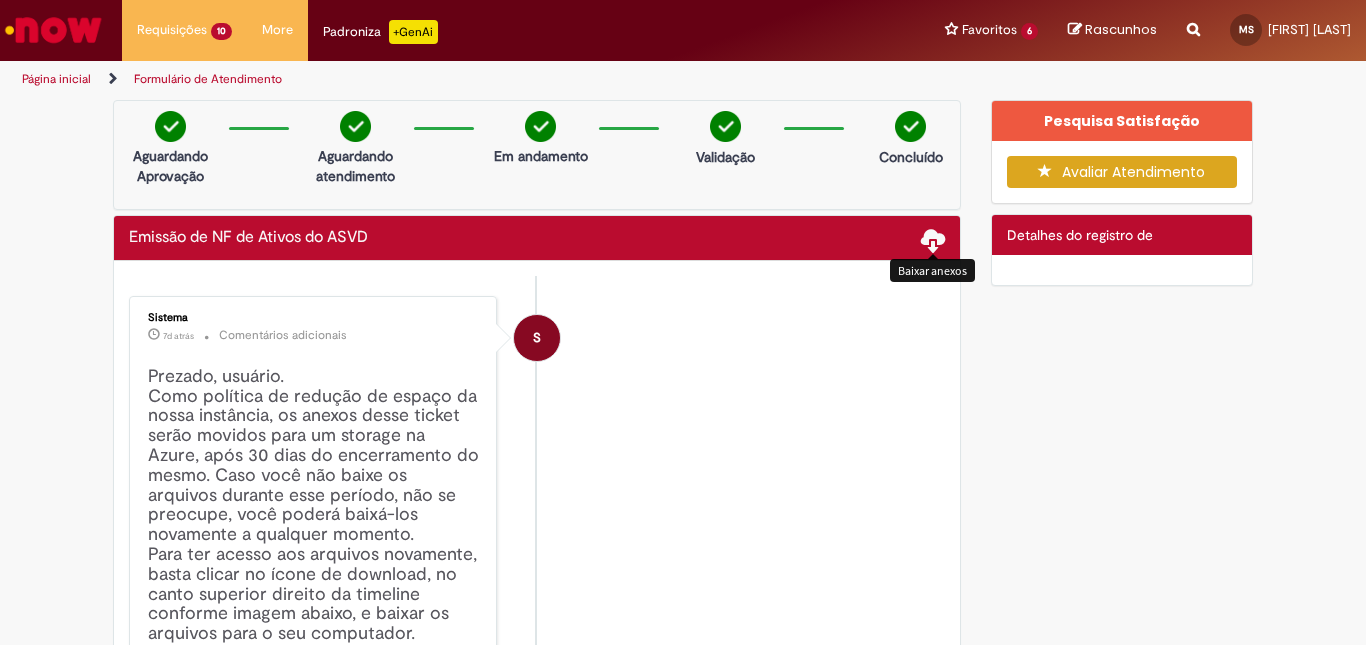 click at bounding box center [933, 239] 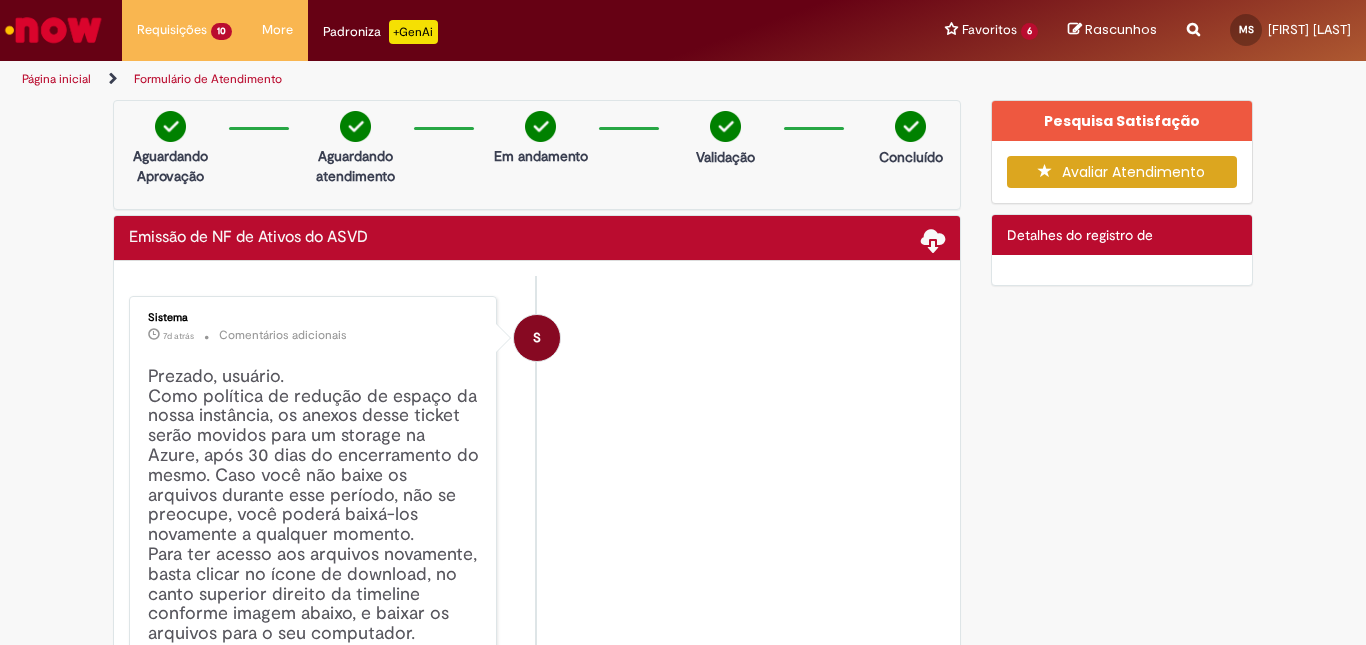 scroll, scrollTop: 300, scrollLeft: 0, axis: vertical 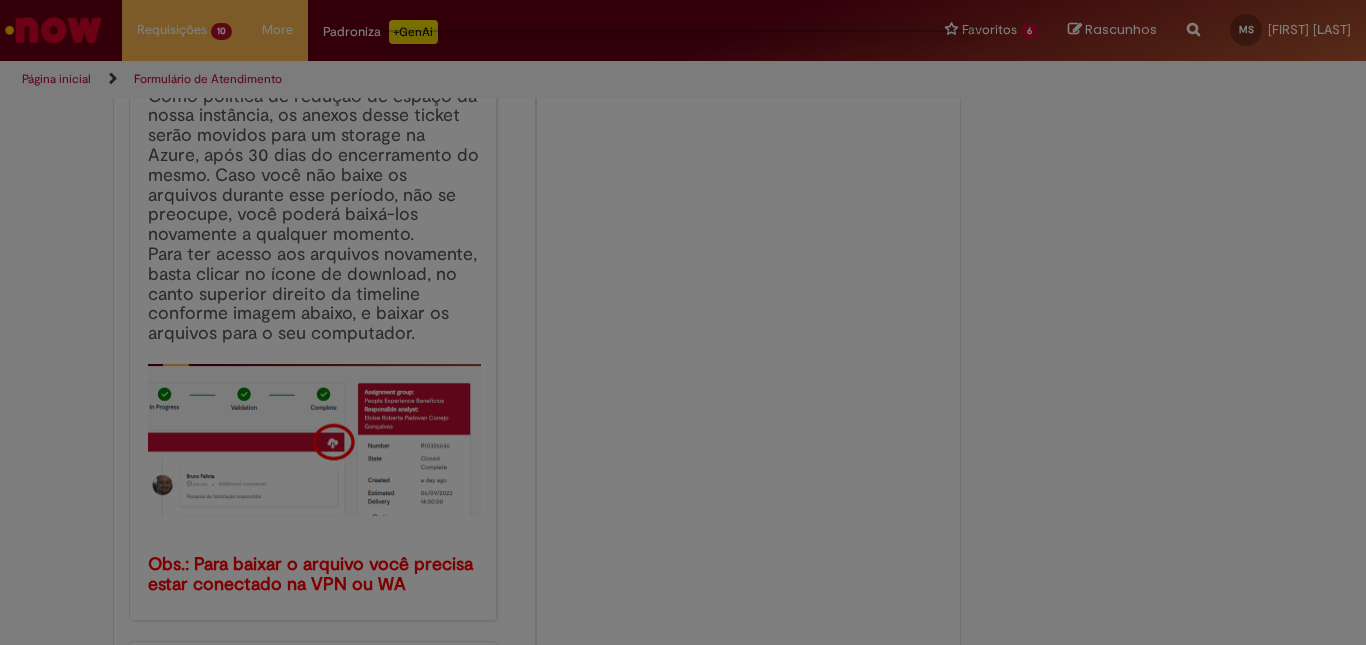 click at bounding box center [683, 322] 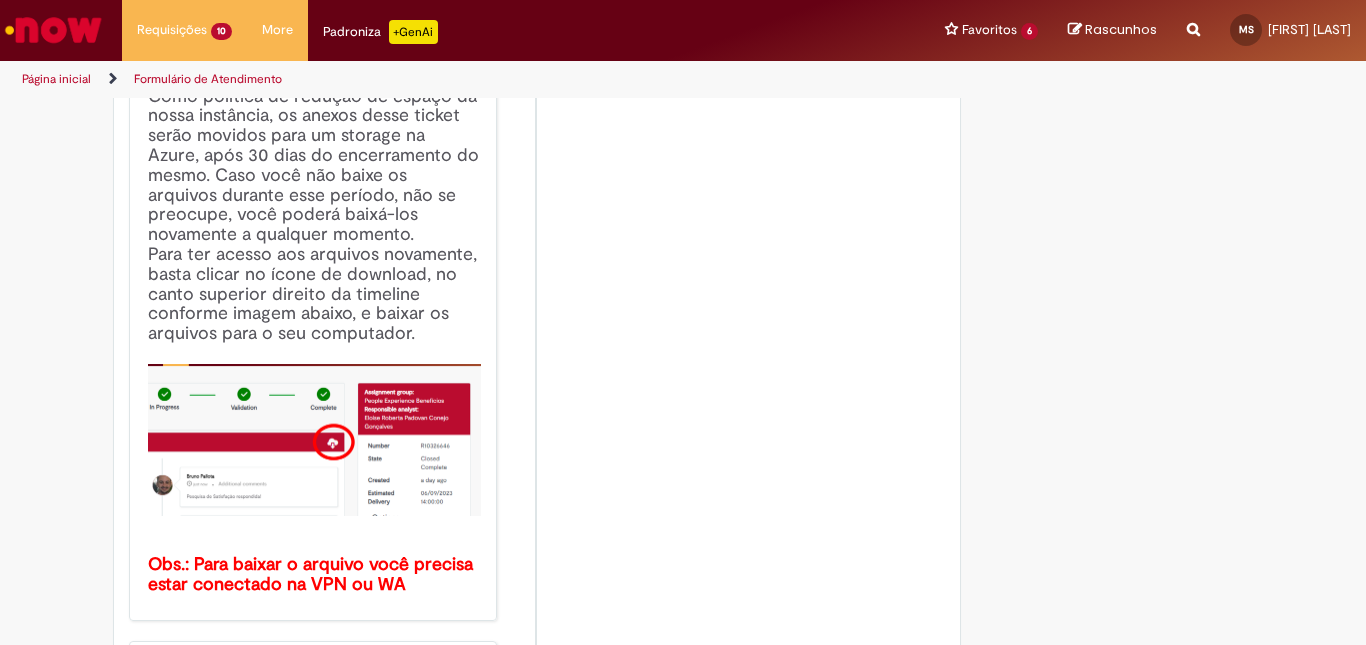 click on "Obs.: Para baixar o arquivo você precisa estar conectado na VPN ou WA" at bounding box center (313, 574) 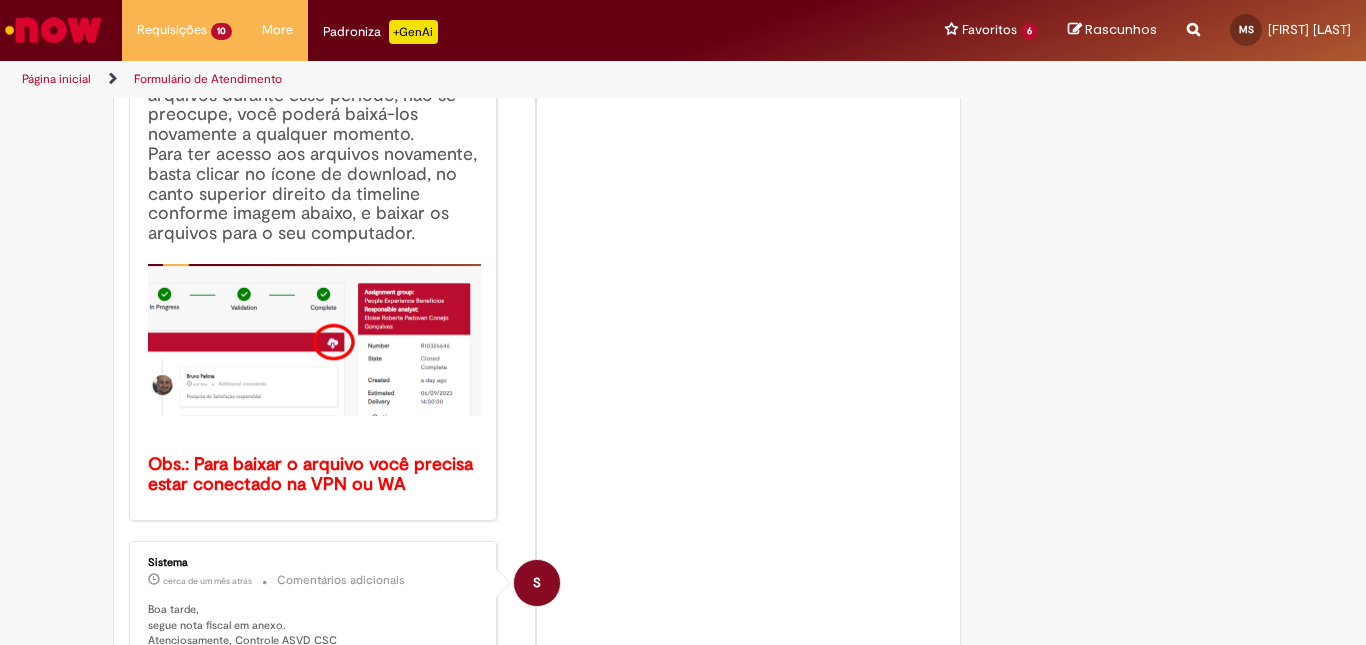 scroll, scrollTop: 300, scrollLeft: 0, axis: vertical 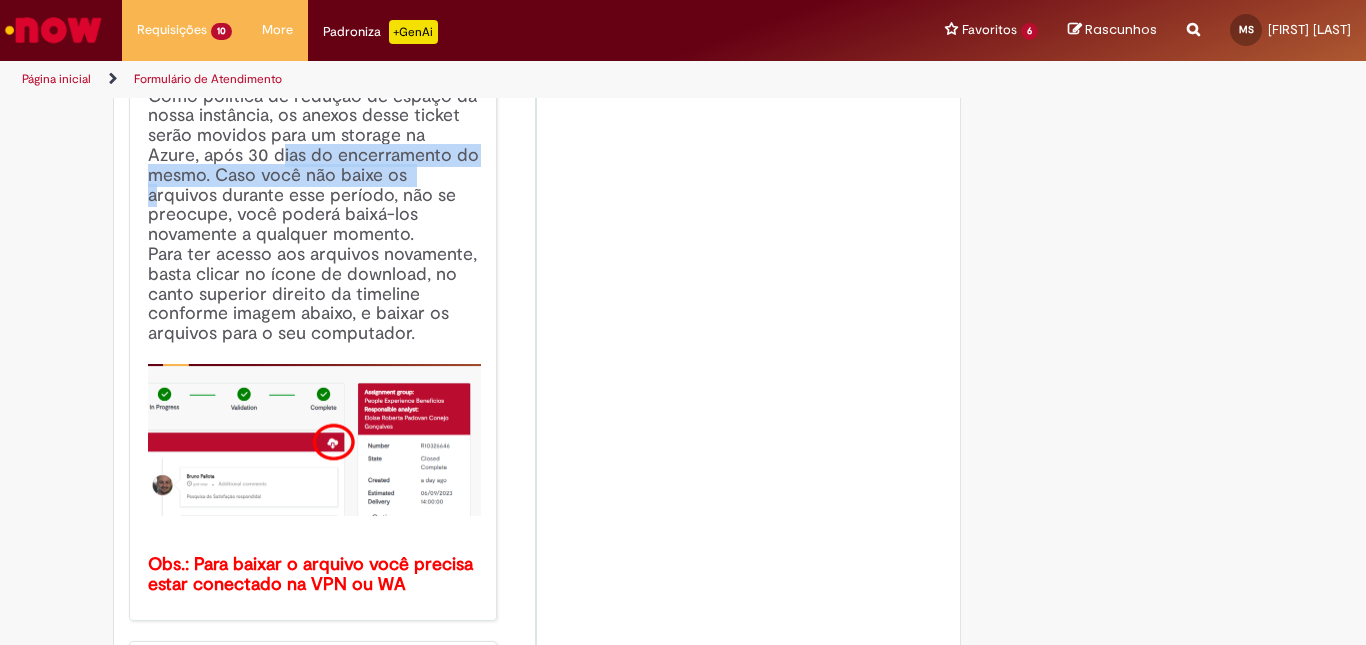 drag, startPoint x: 221, startPoint y: 166, endPoint x: 392, endPoint y: 184, distance: 171.94476 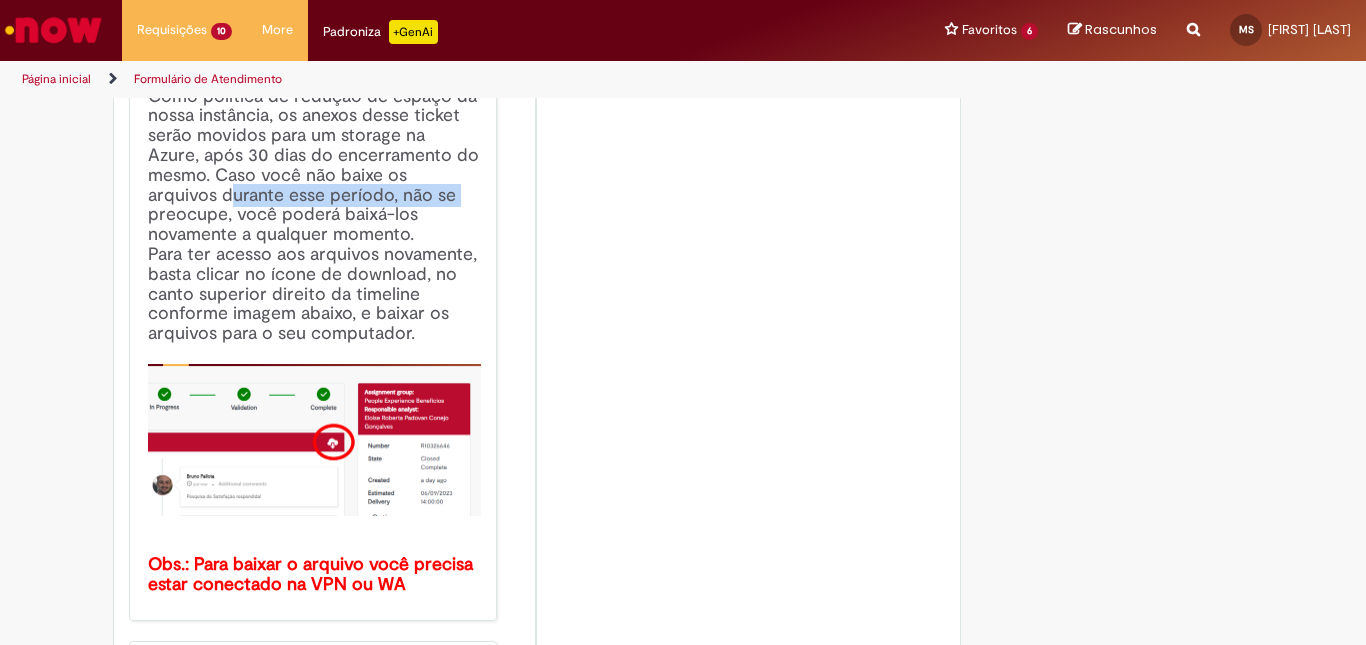drag, startPoint x: 151, startPoint y: 205, endPoint x: 391, endPoint y: 203, distance: 240.00833 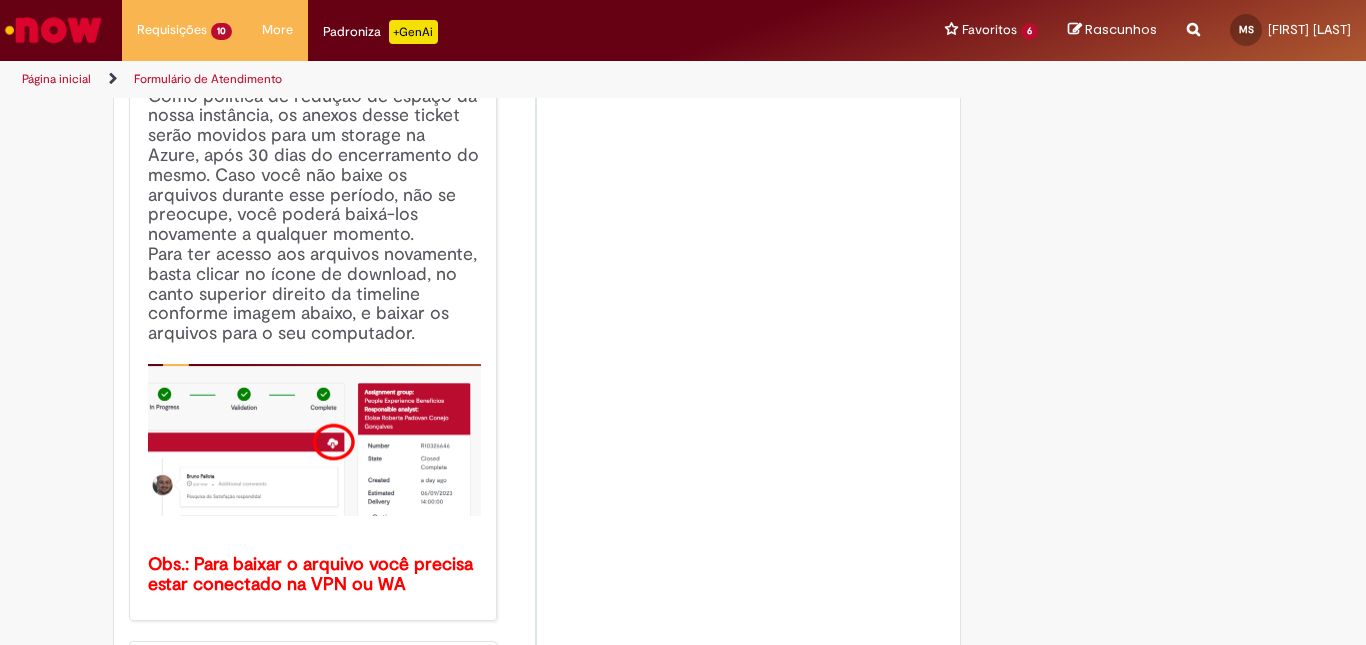 click on "Prezado, usuário. Como política de redução de espaço da nossa instância, os anexos desse ticket serão movidos para um storage na Azure, após 30 dias do encerramento do mesmo. Caso você não baixe os arquivos durante esse período, não se preocupe, você poderá baixá-los novamente a qualquer momento. Para ter acesso aos arquivos novamente, basta clicar no ícone de download, no canto superior direito da timeline conforme imagem abaixo, e baixar os arquivos para o seu computador. Obs.: Para baixar o arquivo você precisa estar conectado na VPN ou WA" at bounding box center [314, 331] 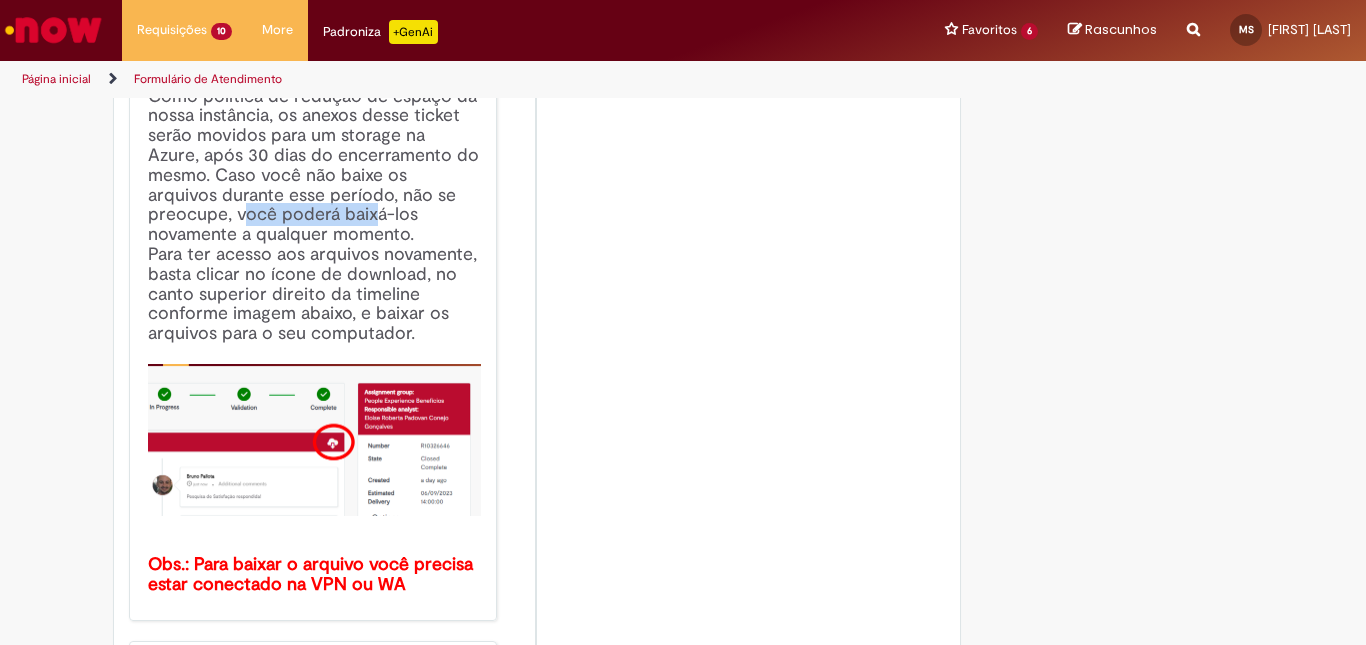 drag, startPoint x: 151, startPoint y: 219, endPoint x: 252, endPoint y: 280, distance: 117.99152 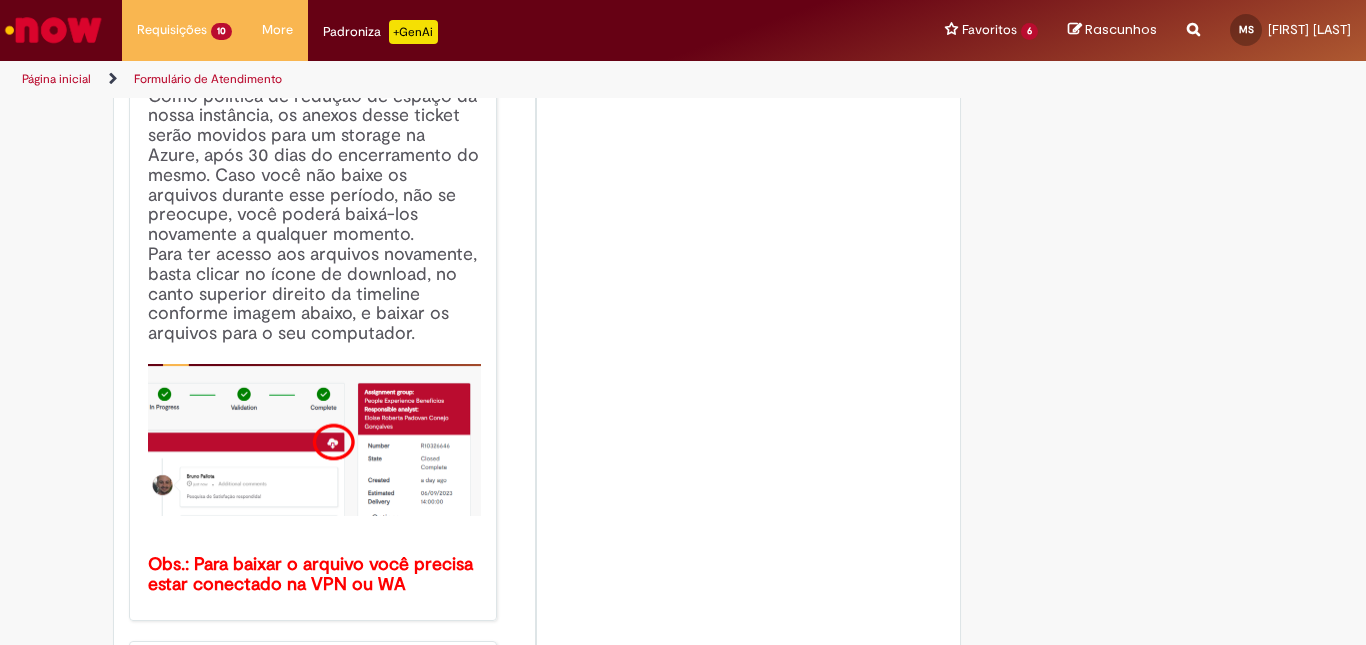 click on "Prezado, usuário. Como política de redução de espaço da nossa instância, os anexos desse ticket serão movidos para um storage na Azure, após 30 dias do encerramento do mesmo. Caso você não baixe os arquivos durante esse período, não se preocupe, você poderá baixá-los novamente a qualquer momento. Para ter acesso aos arquivos novamente, basta clicar no ícone de download, no canto superior direito da timeline conforme imagem abaixo, e baixar os arquivos para o seu computador. Obs.: Para baixar o arquivo você precisa estar conectado na VPN ou WA" at bounding box center (314, 331) 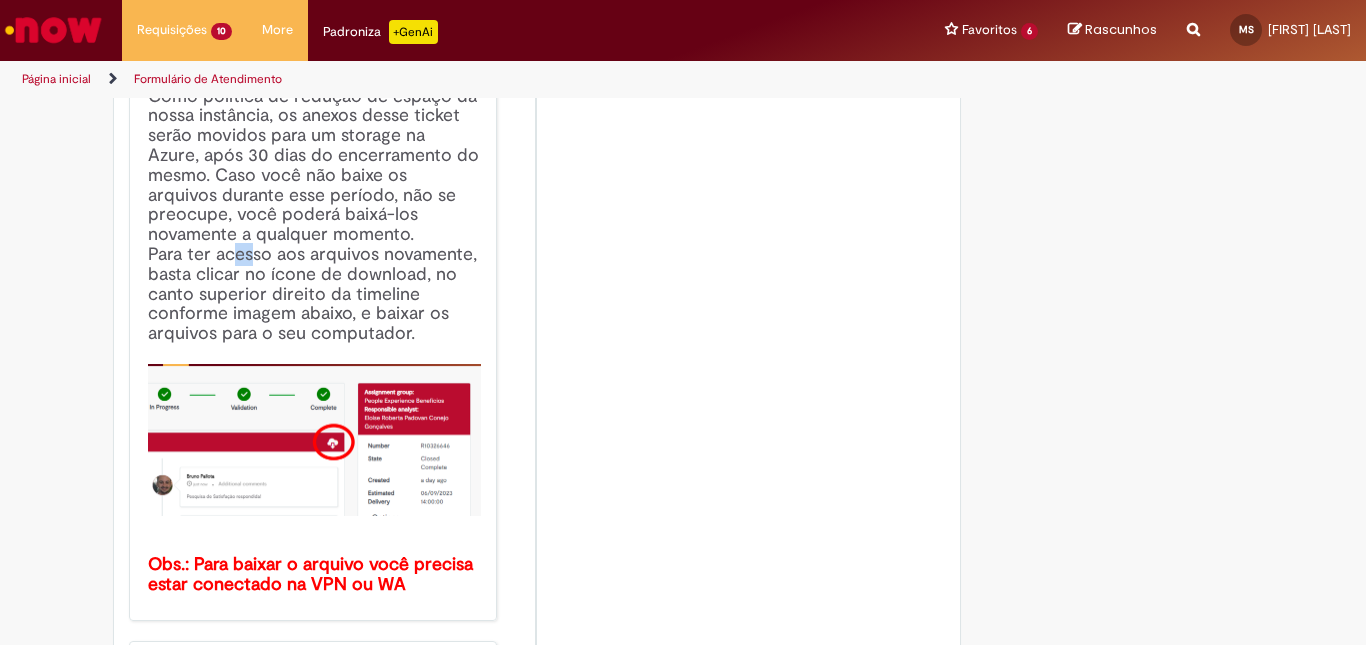 click on "Prezado, usuário. Como política de redução de espaço da nossa instância, os anexos desse ticket serão movidos para um storage na Azure, após 30 dias do encerramento do mesmo. Caso você não baixe os arquivos durante esse período, não se preocupe, você poderá baixá-los novamente a qualquer momento. Para ter acesso aos arquivos novamente, basta clicar no ícone de download, no canto superior direito da timeline conforme imagem abaixo, e baixar os arquivos para o seu computador. Obs.: Para baixar o arquivo você precisa estar conectado na VPN ou WA" at bounding box center (314, 331) 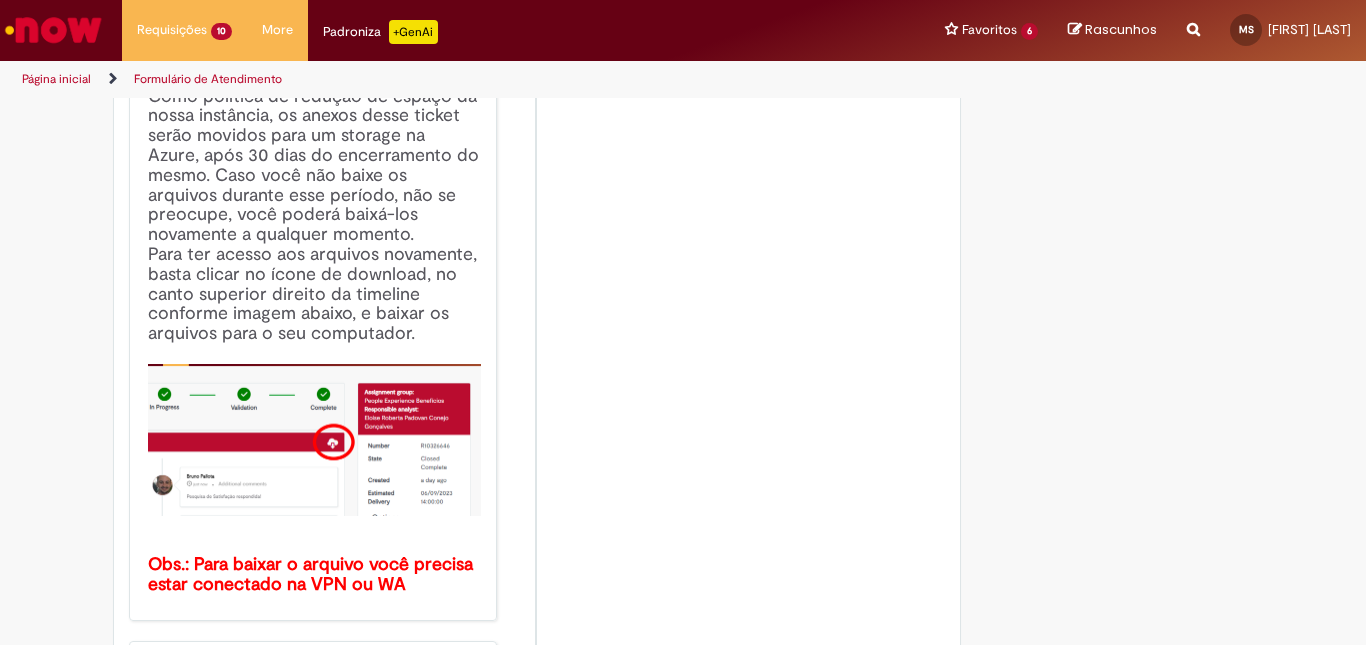 click on "Prezado, usuário. Como política de redução de espaço da nossa instância, os anexos desse ticket serão movidos para um storage na Azure, após 30 dias do encerramento do mesmo. Caso você não baixe os arquivos durante esse período, não se preocupe, você poderá baixá-los novamente a qualquer momento. Para ter acesso aos arquivos novamente, basta clicar no ícone de download, no canto superior direito da timeline conforme imagem abaixo, e baixar os arquivos para o seu computador. Obs.: Para baixar o arquivo você precisa estar conectado na VPN ou WA" at bounding box center (314, 331) 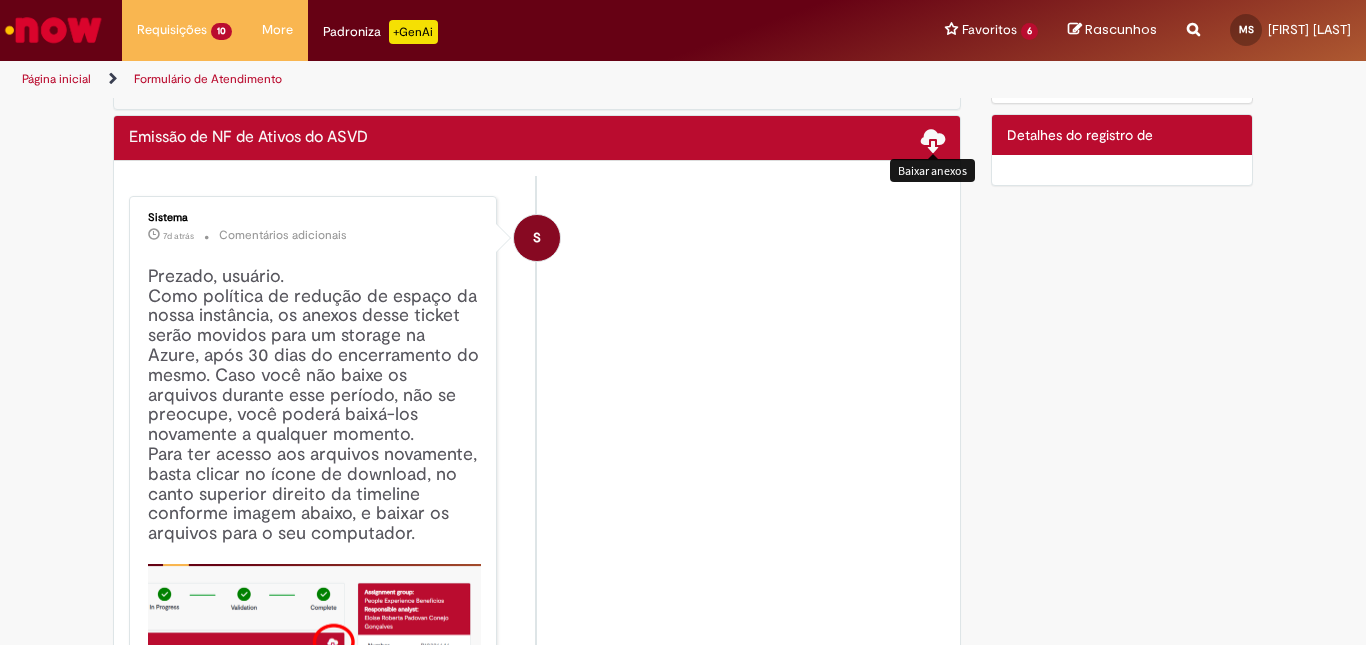click at bounding box center [933, 139] 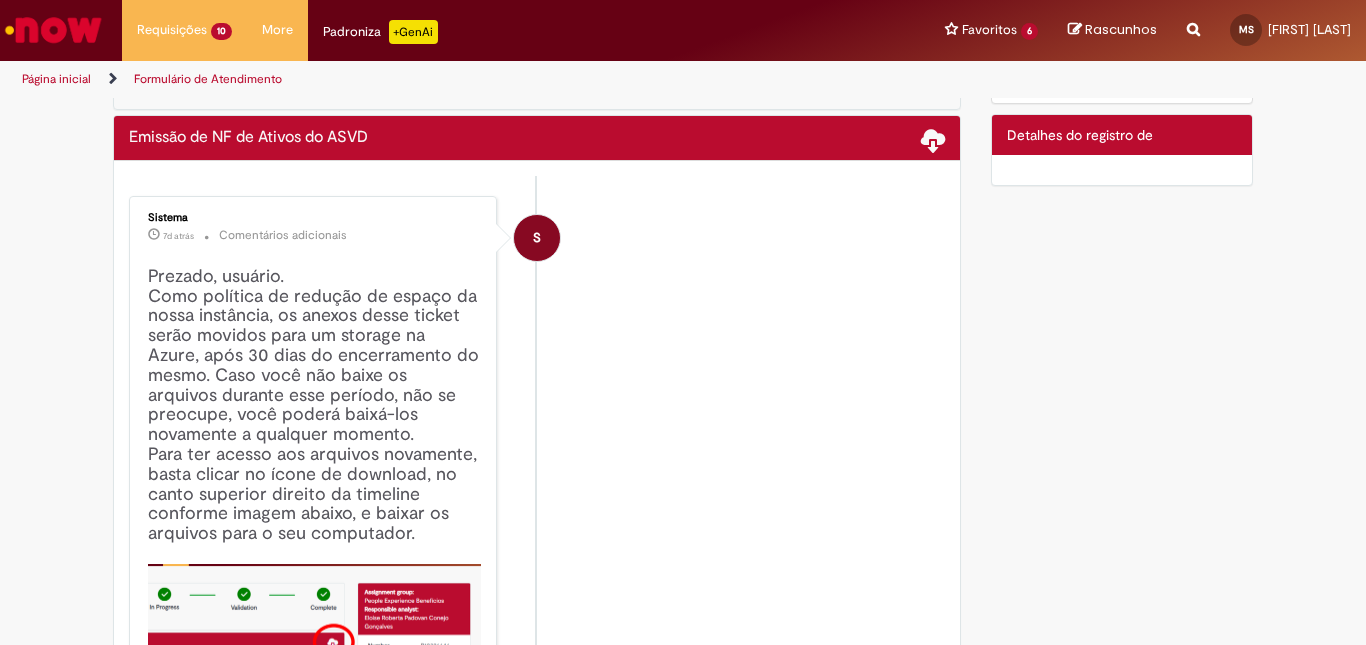 scroll, scrollTop: 0, scrollLeft: 0, axis: both 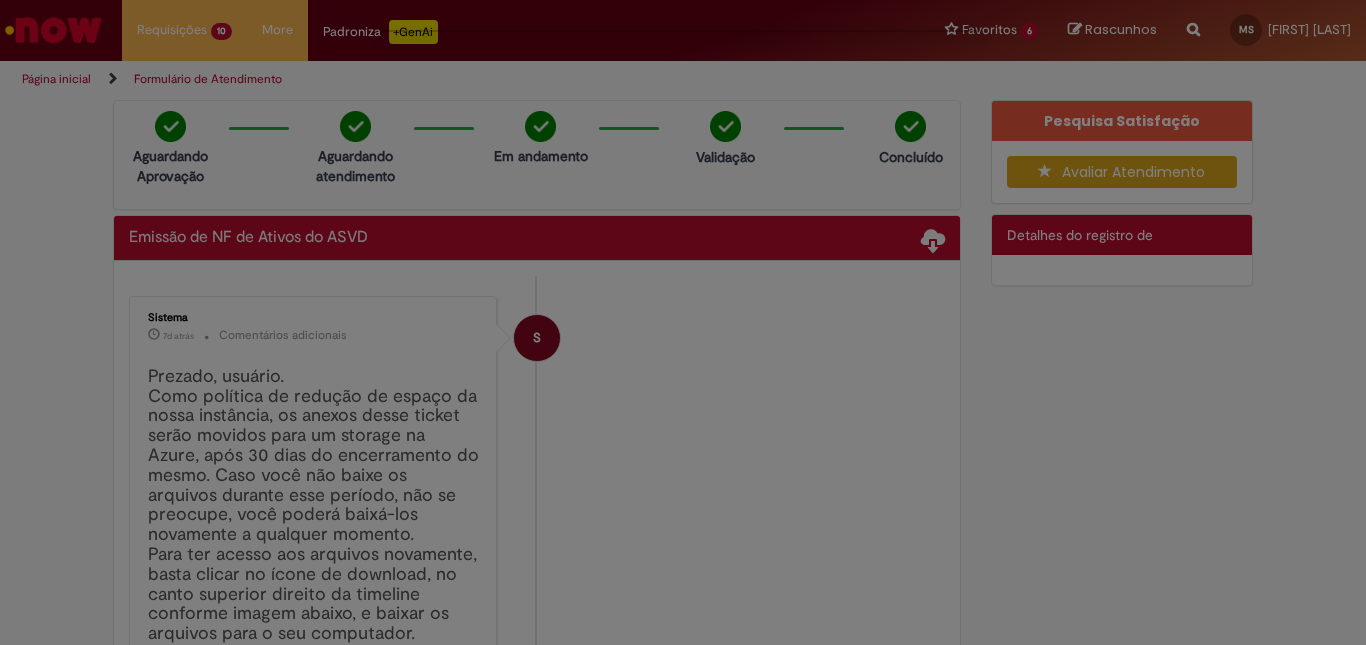 click at bounding box center [683, 322] 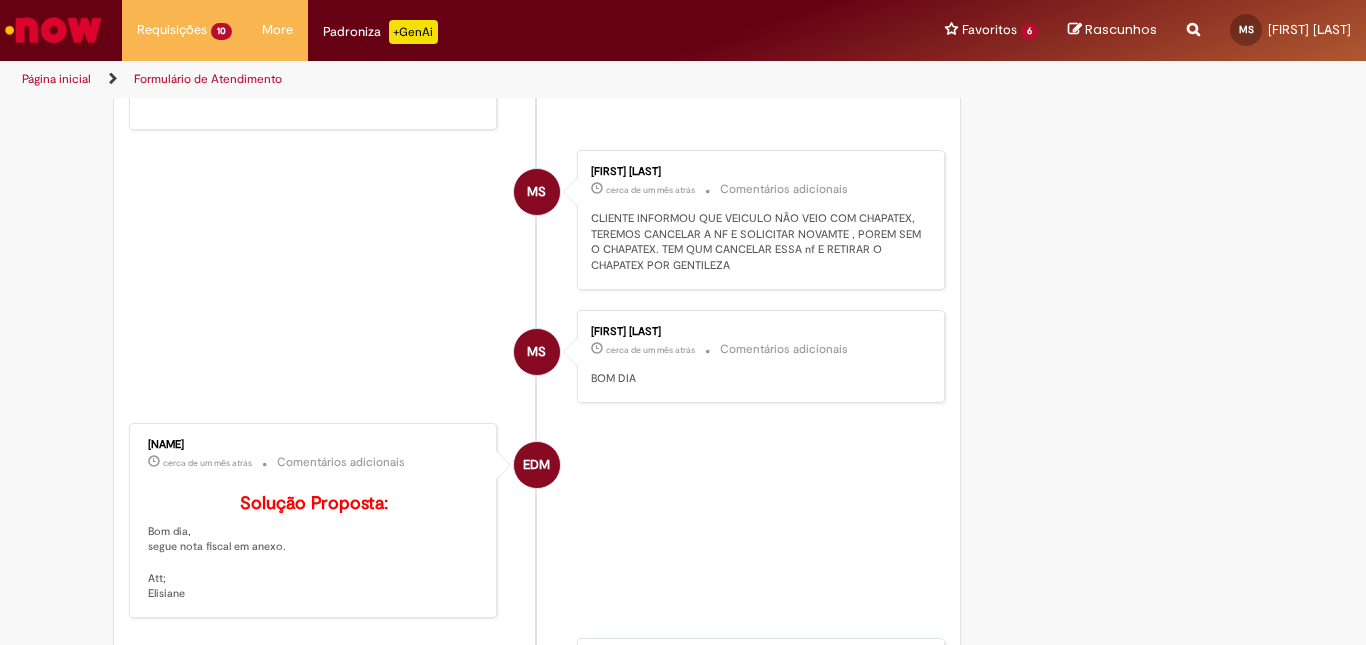 scroll, scrollTop: 1000, scrollLeft: 0, axis: vertical 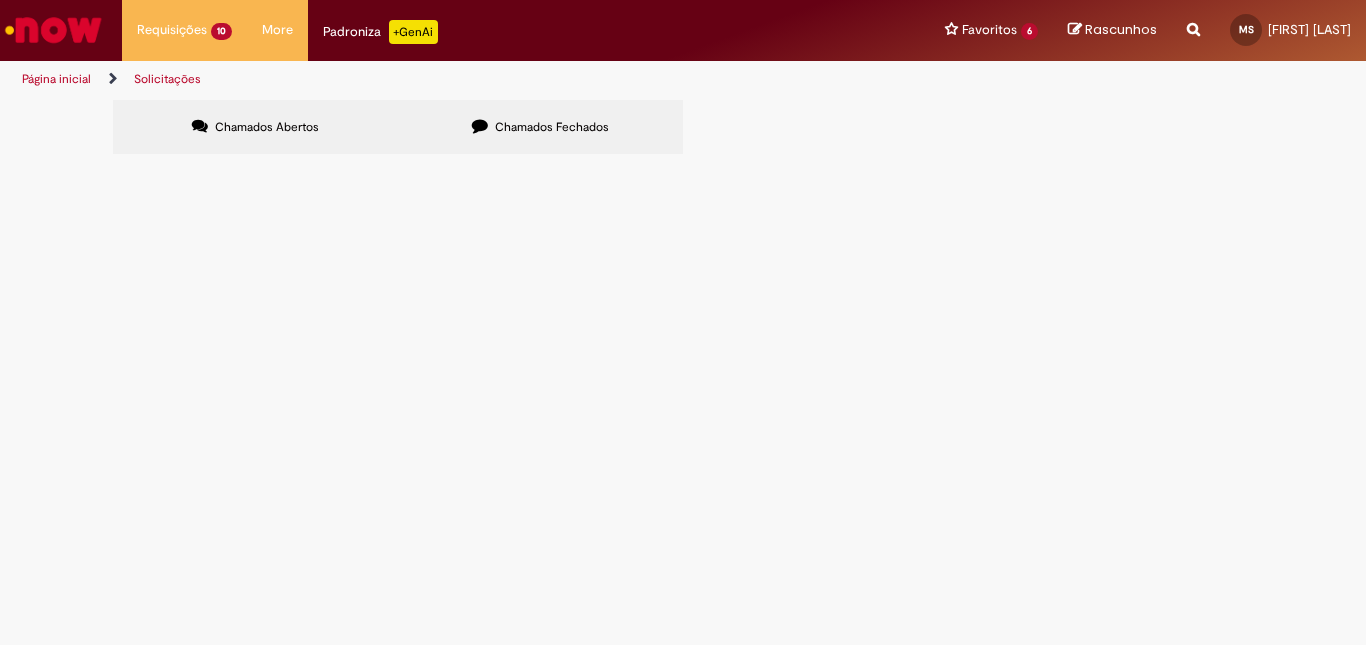 click at bounding box center (0, 0) 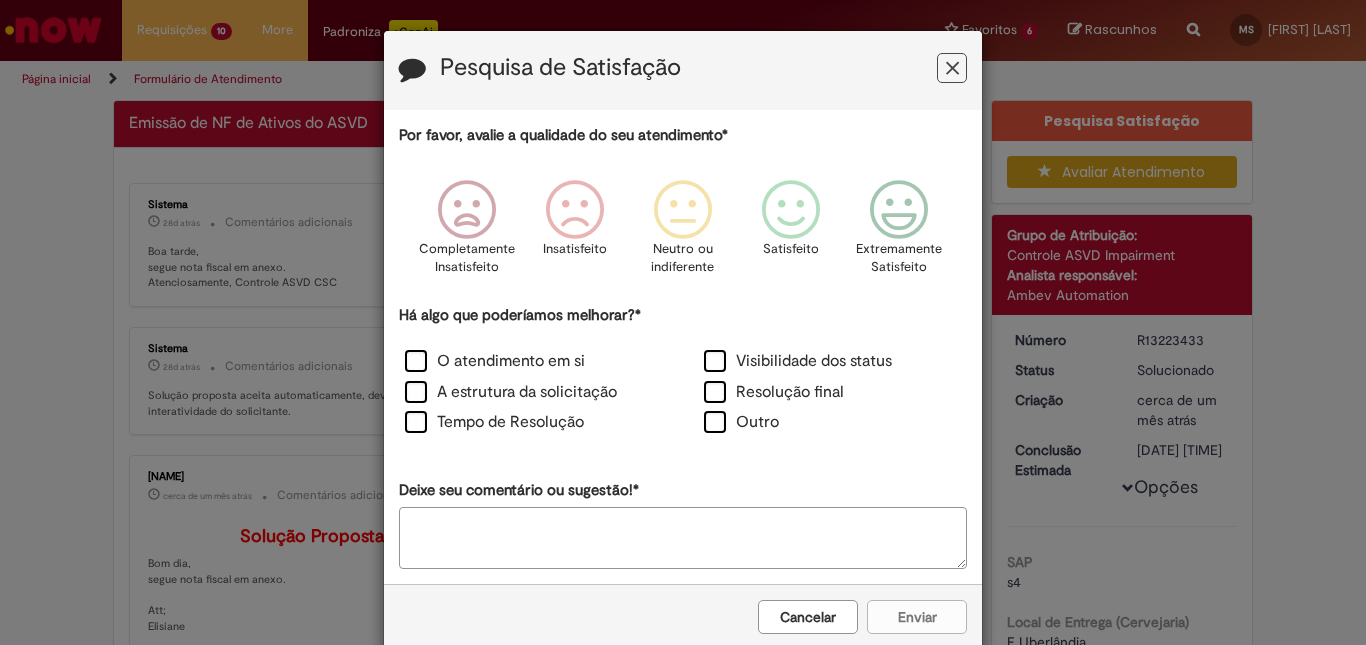 click at bounding box center (952, 68) 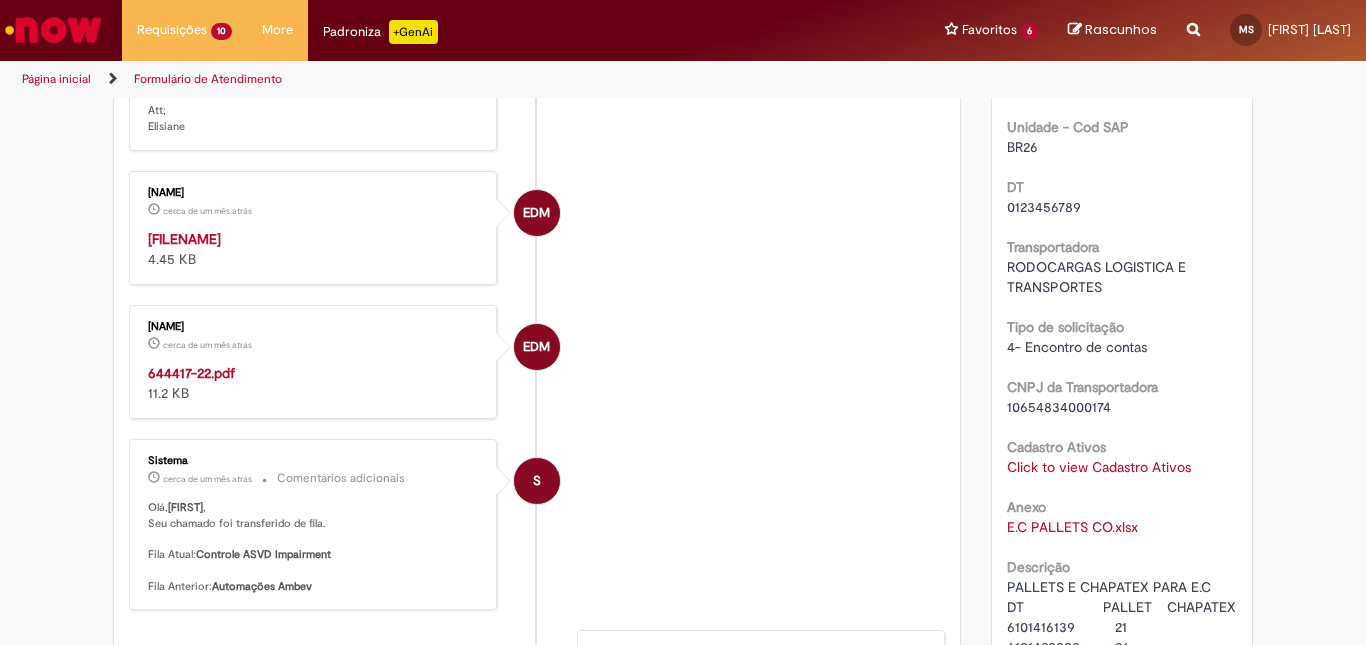 scroll, scrollTop: 115, scrollLeft: 0, axis: vertical 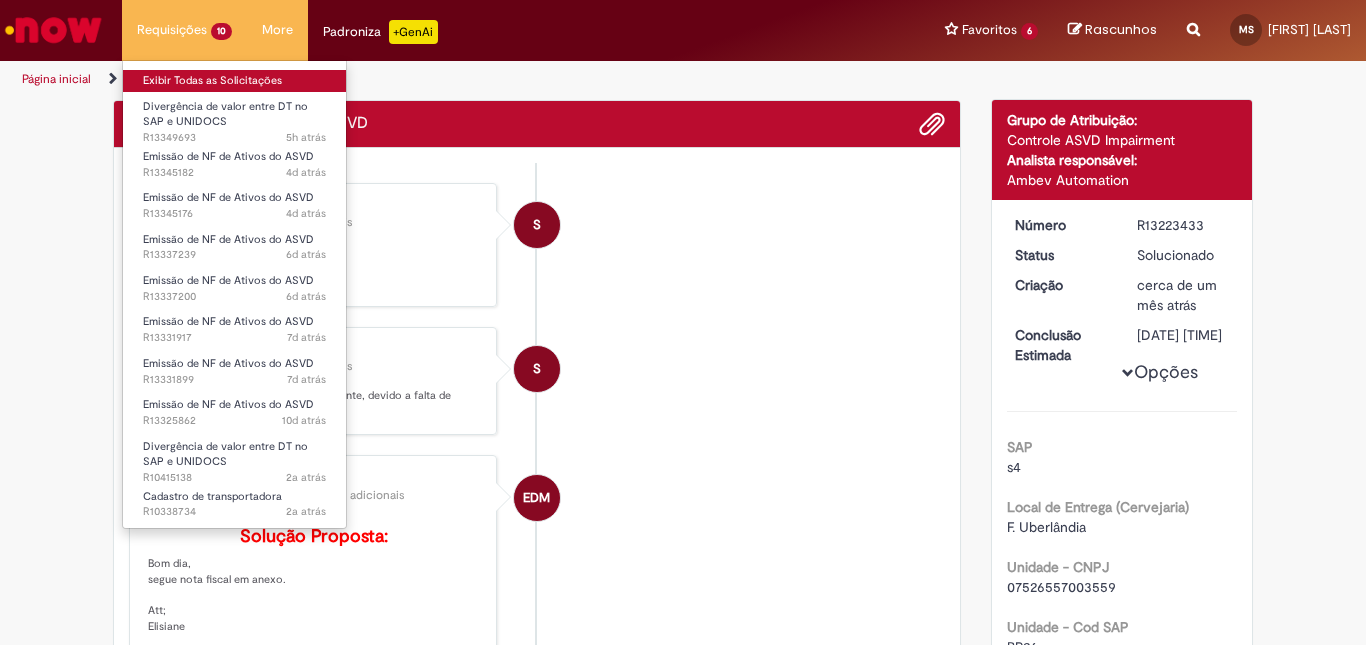 click on "Exibir Todas as Solicitações" at bounding box center (234, 81) 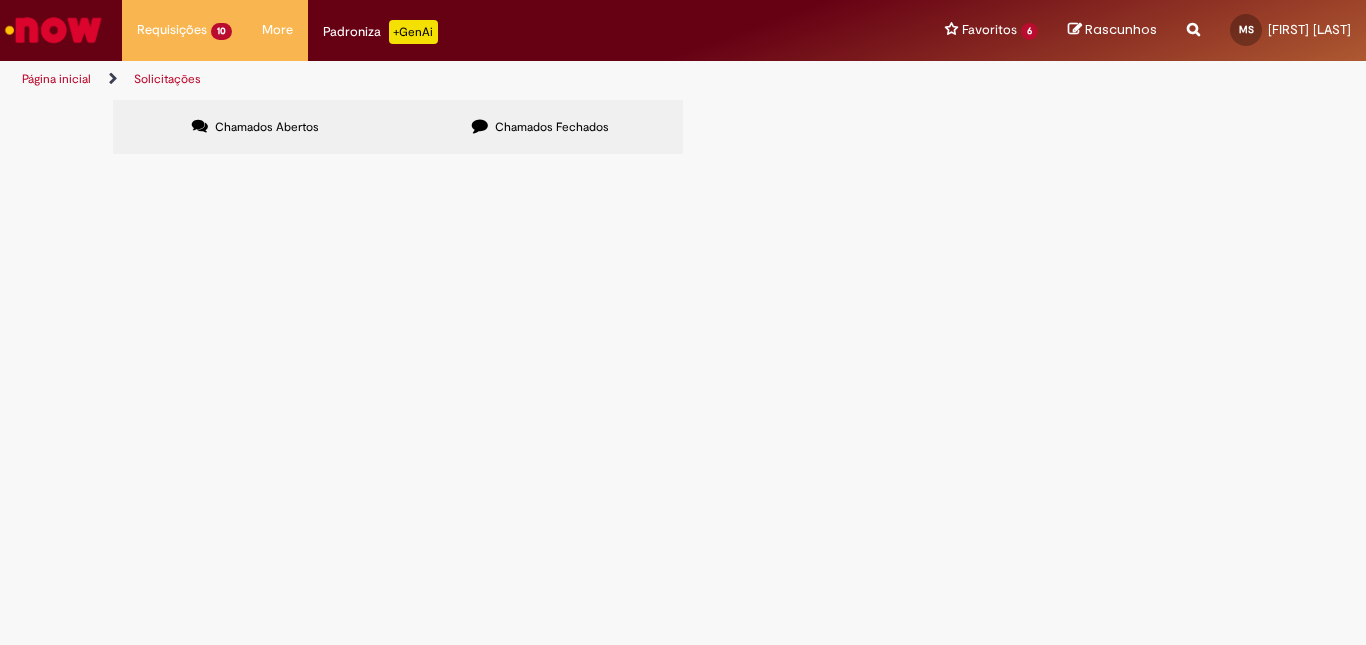 scroll, scrollTop: 0, scrollLeft: 0, axis: both 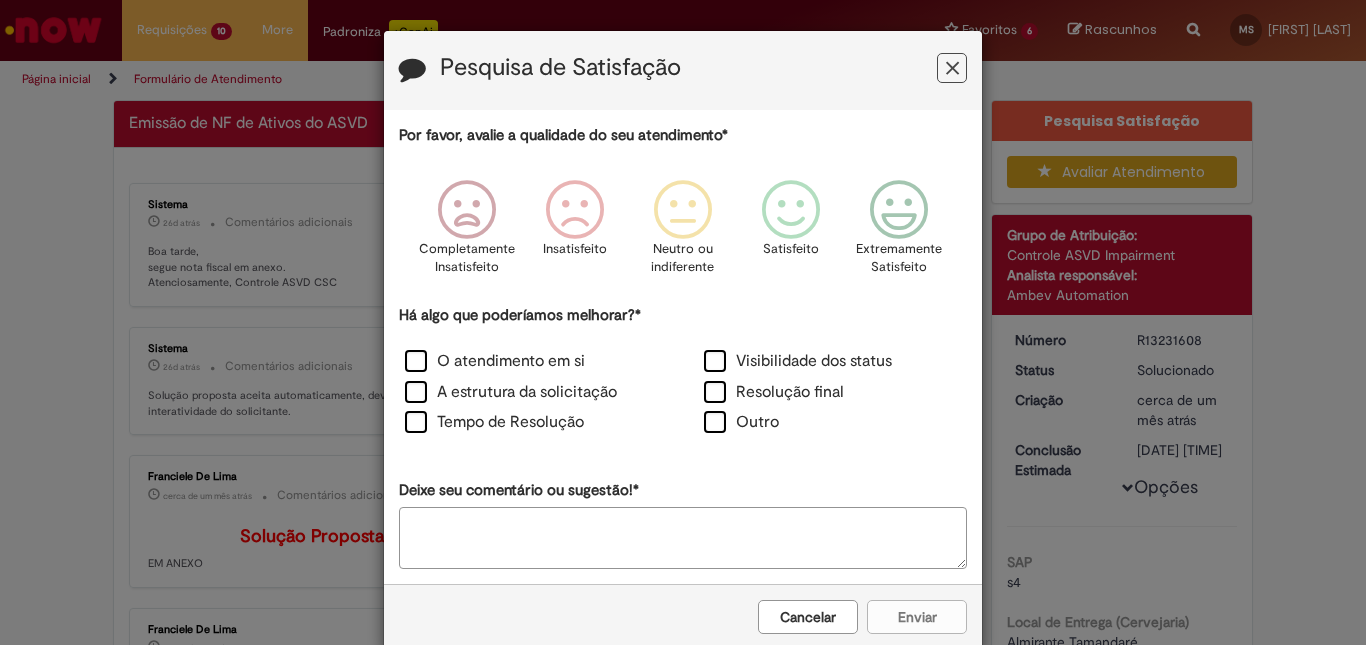click at bounding box center (952, 68) 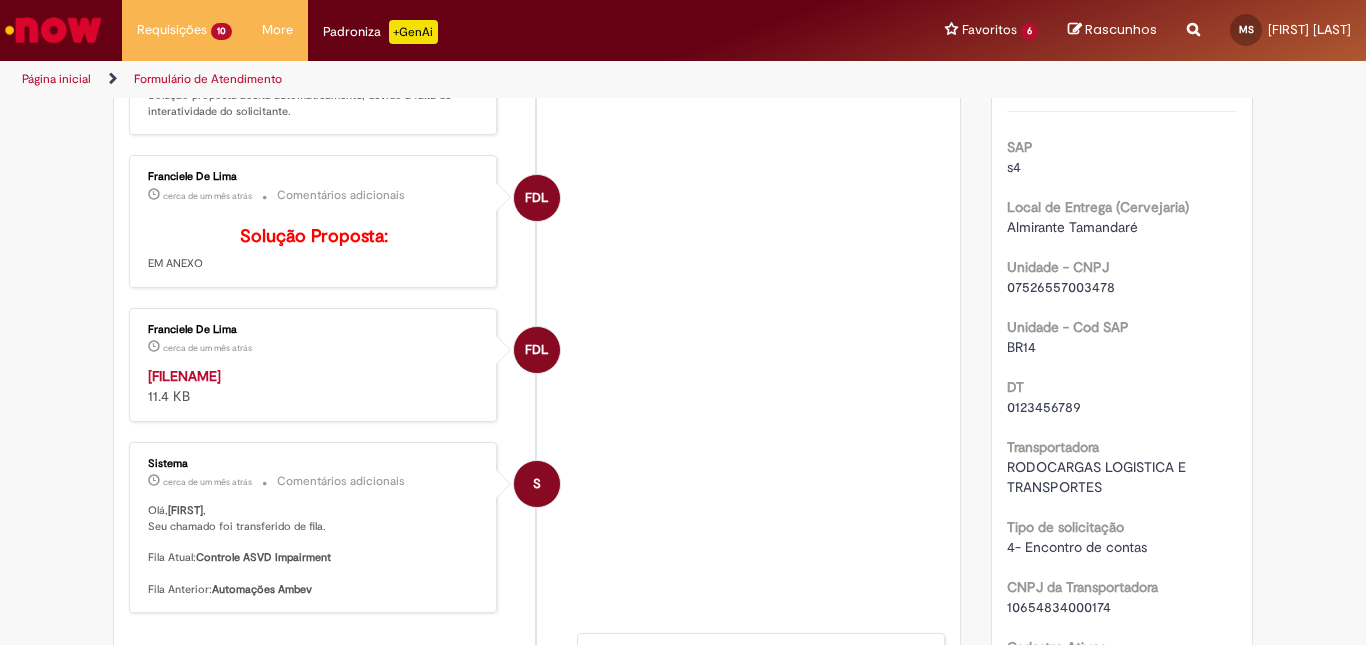 scroll, scrollTop: 715, scrollLeft: 0, axis: vertical 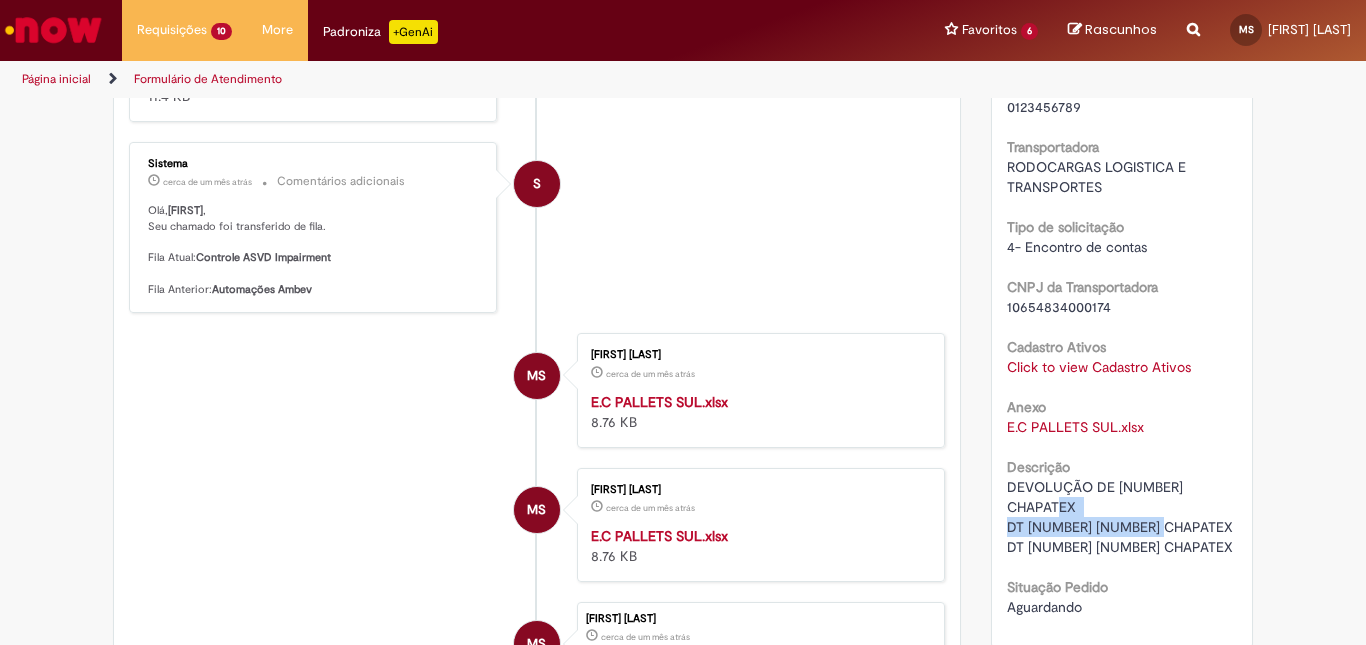 drag, startPoint x: 1215, startPoint y: 529, endPoint x: 991, endPoint y: 529, distance: 224 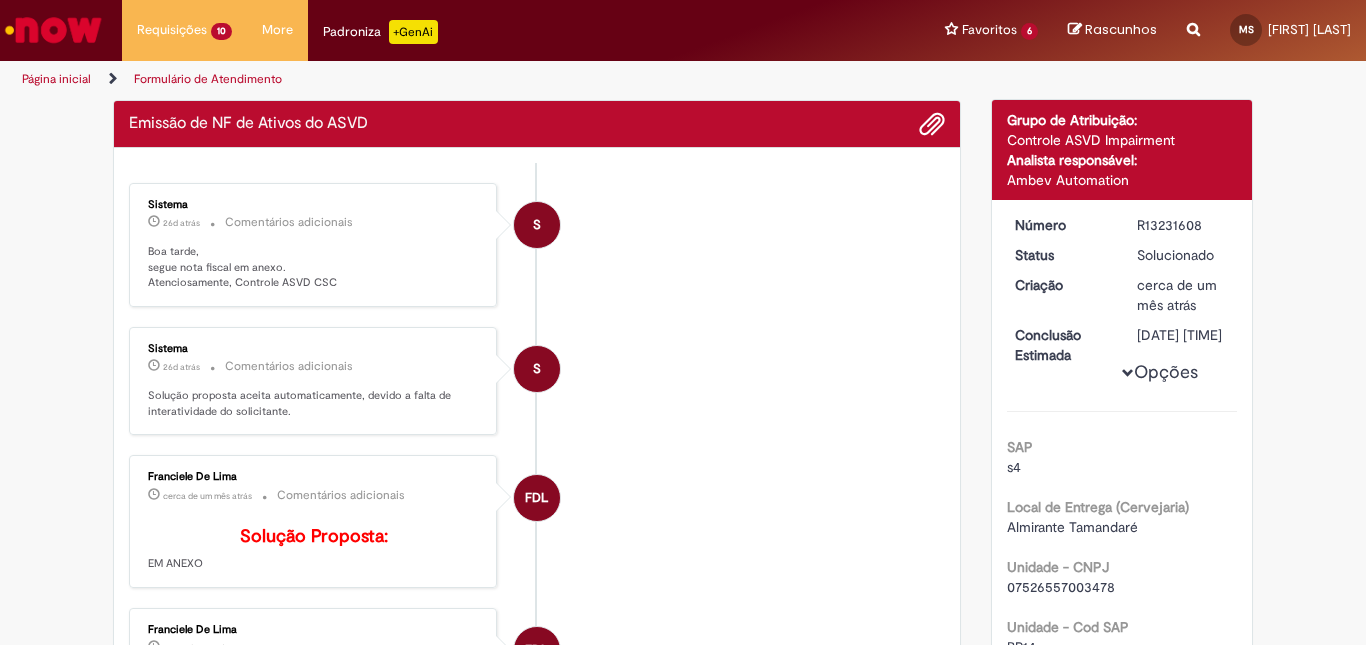 scroll, scrollTop: 415, scrollLeft: 0, axis: vertical 